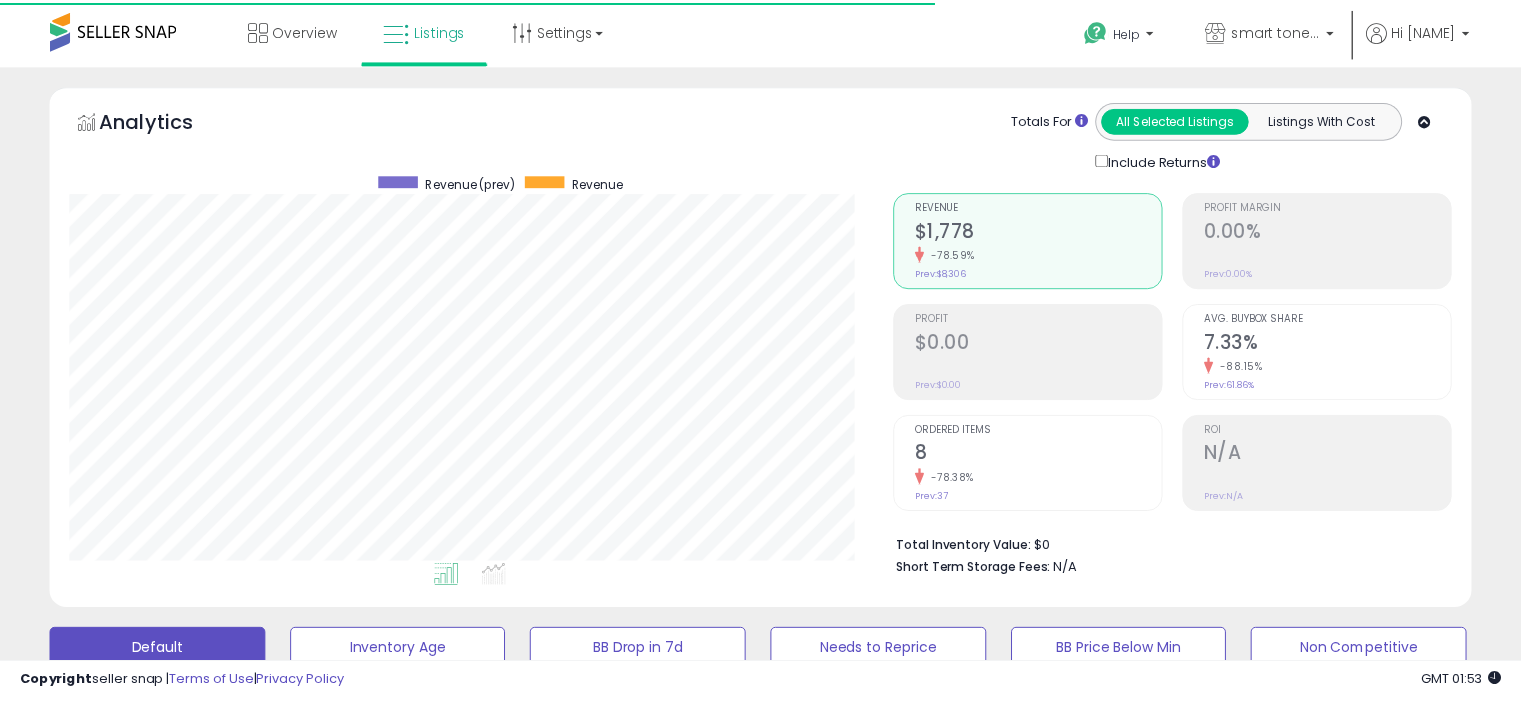 scroll, scrollTop: 0, scrollLeft: 0, axis: both 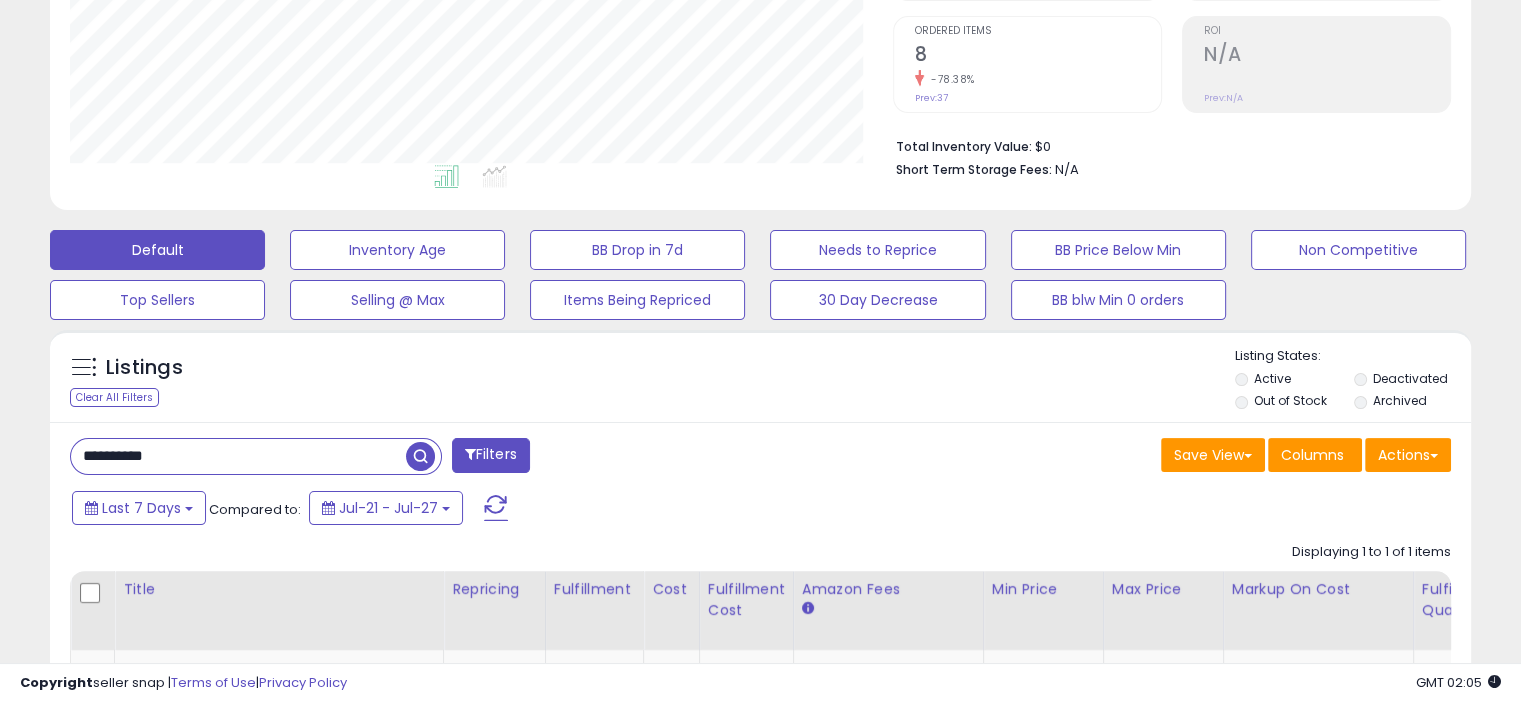 click on "**********" at bounding box center (238, 456) 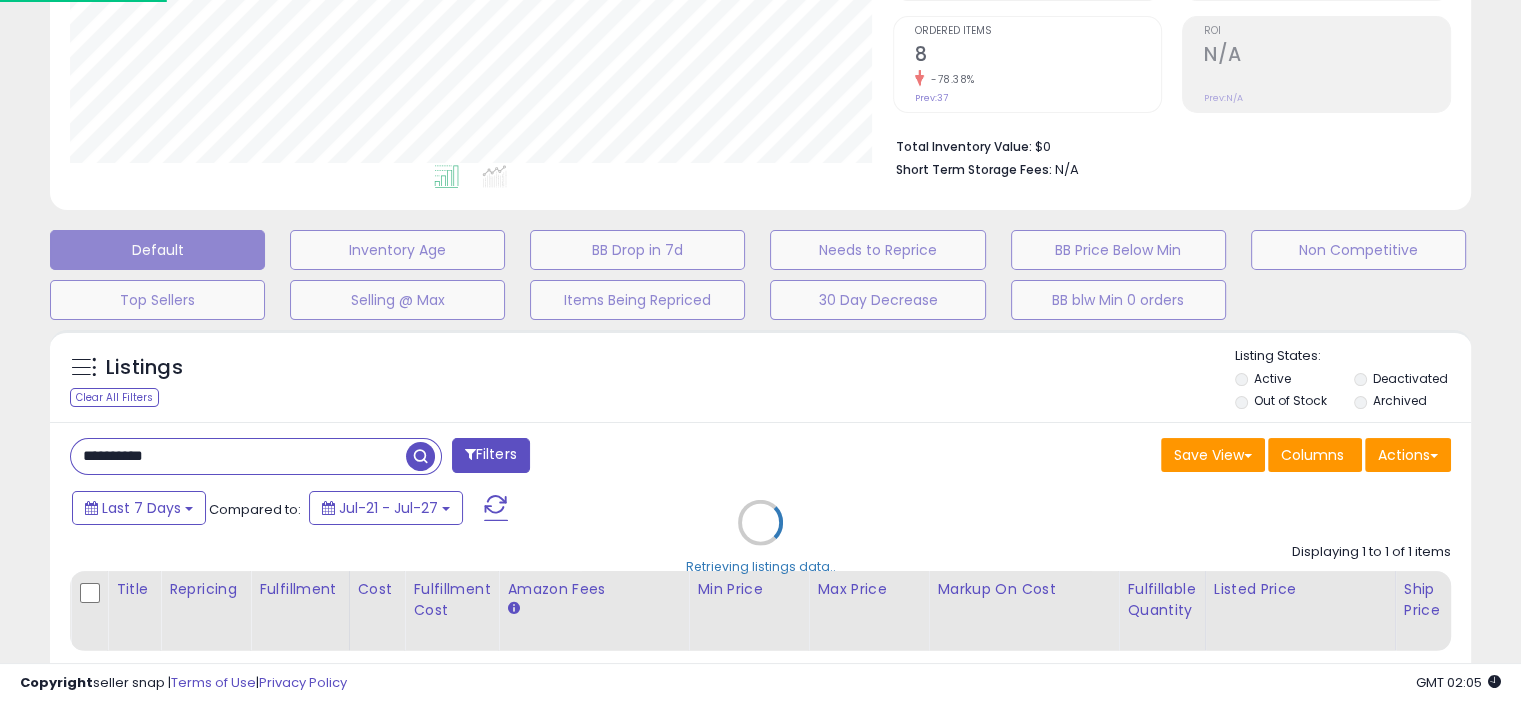 scroll, scrollTop: 999589, scrollLeft: 999168, axis: both 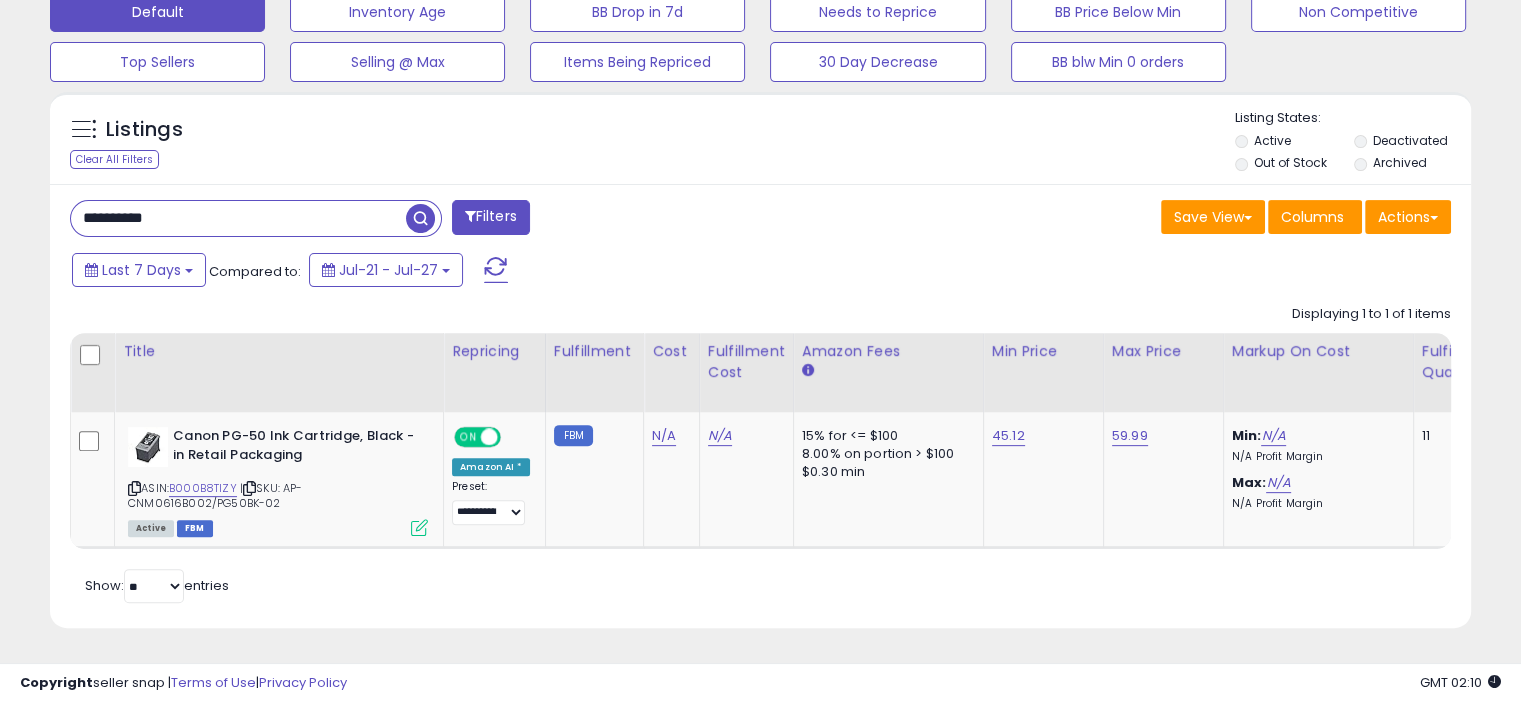 click on "**********" at bounding box center [238, 218] 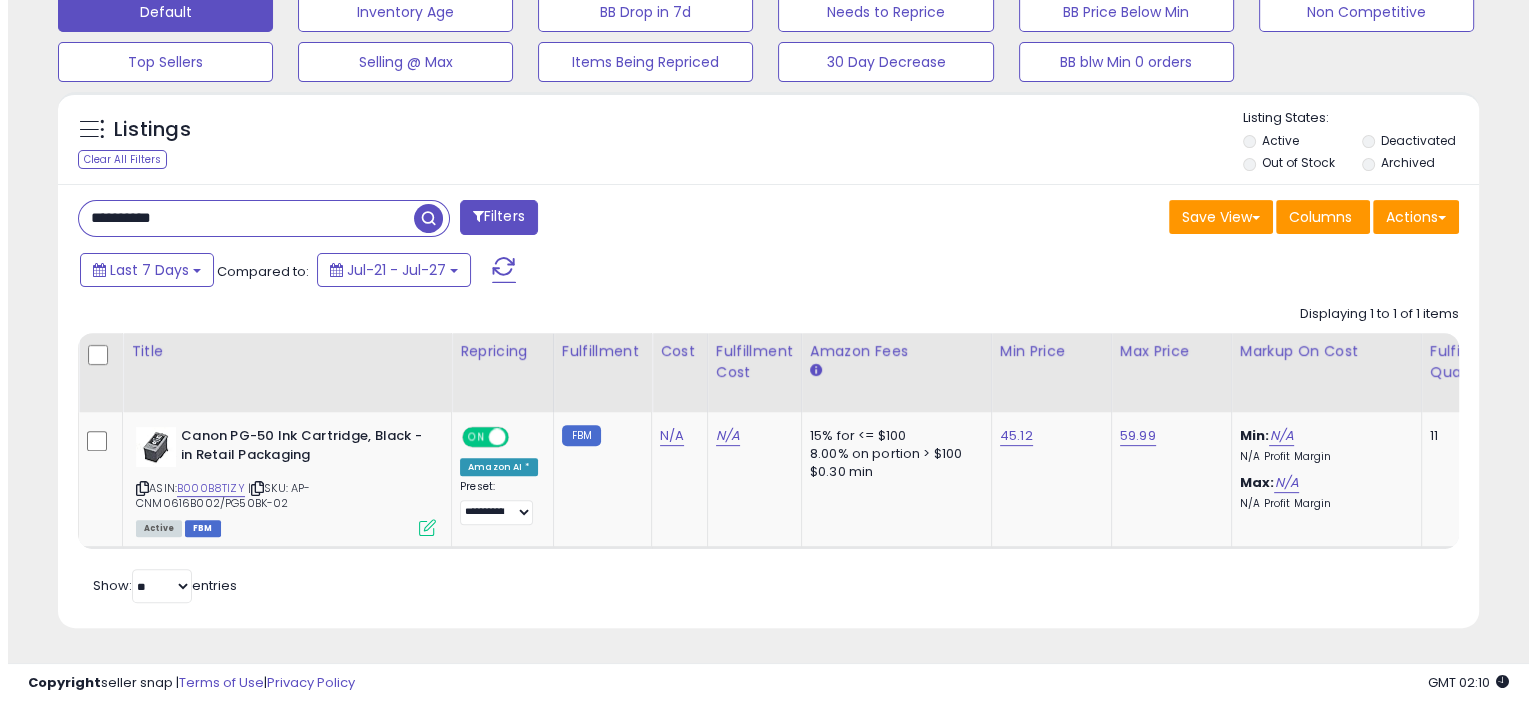 scroll, scrollTop: 516, scrollLeft: 0, axis: vertical 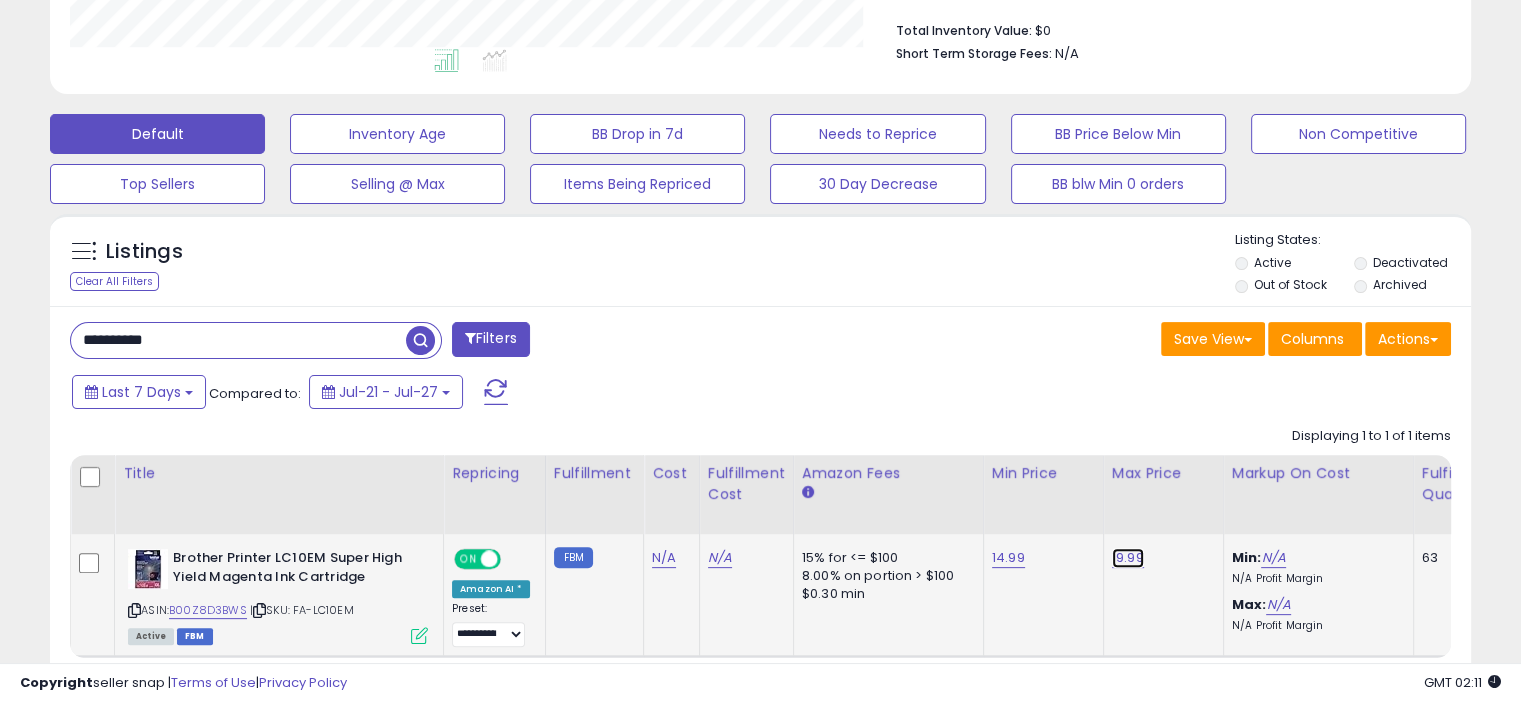 drag, startPoint x: 1121, startPoint y: 558, endPoint x: 1108, endPoint y: 549, distance: 15.811388 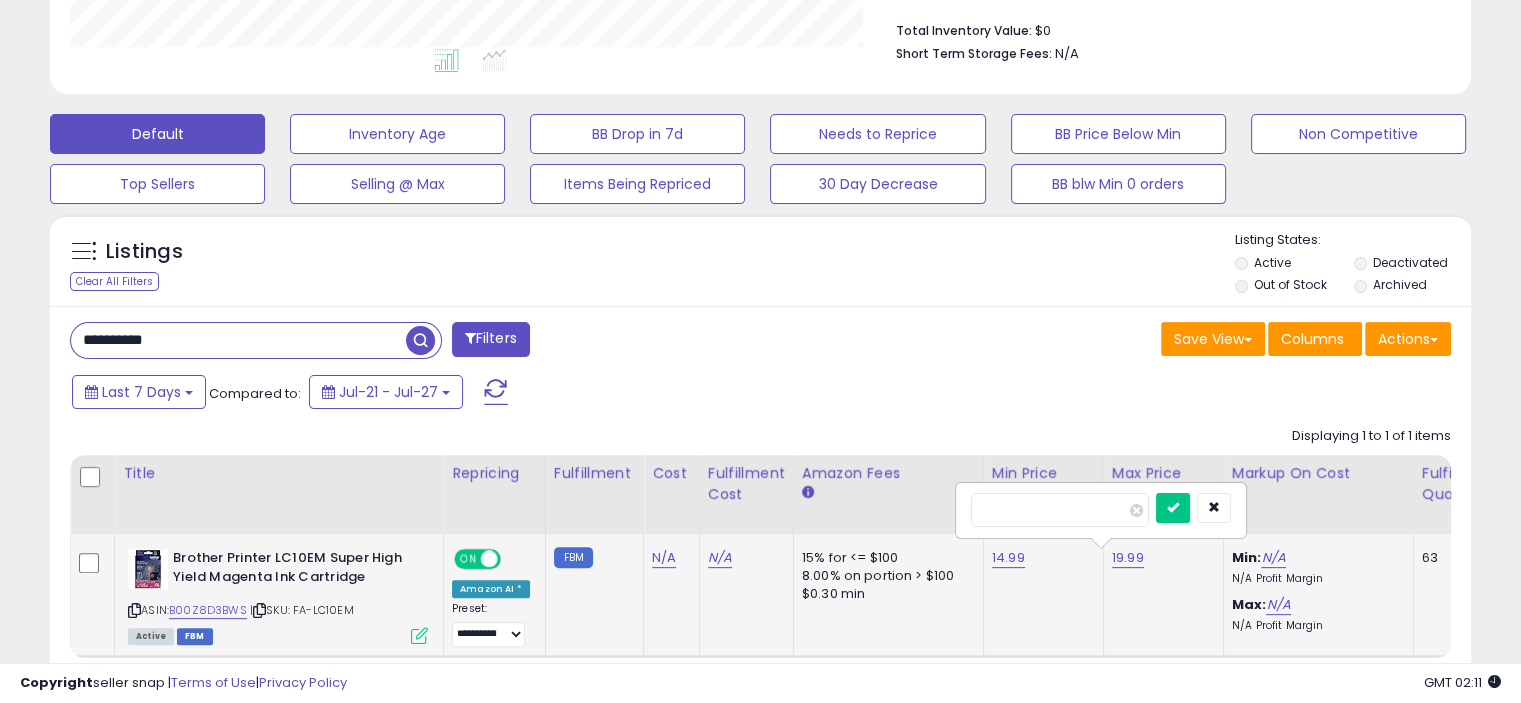 type on "*" 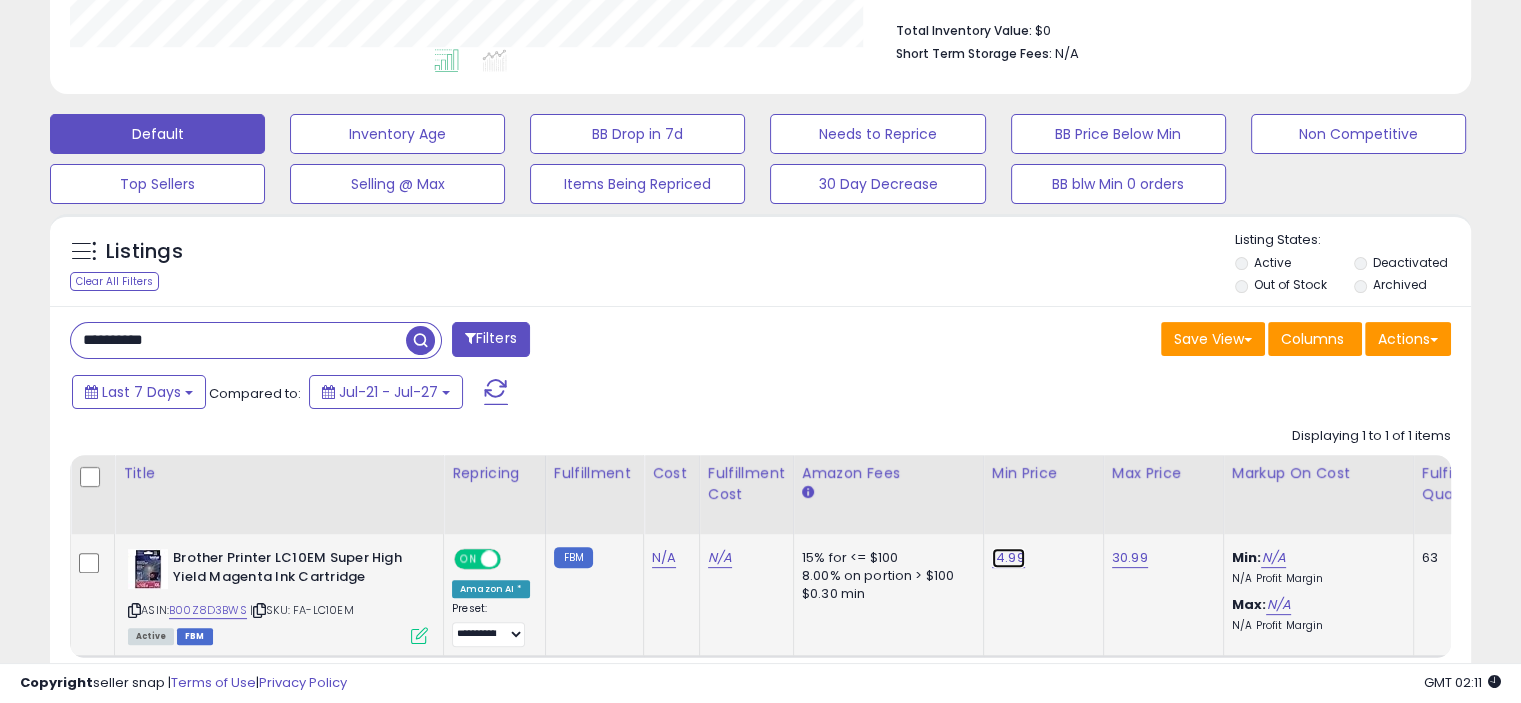 click on "14.99" at bounding box center (1008, 558) 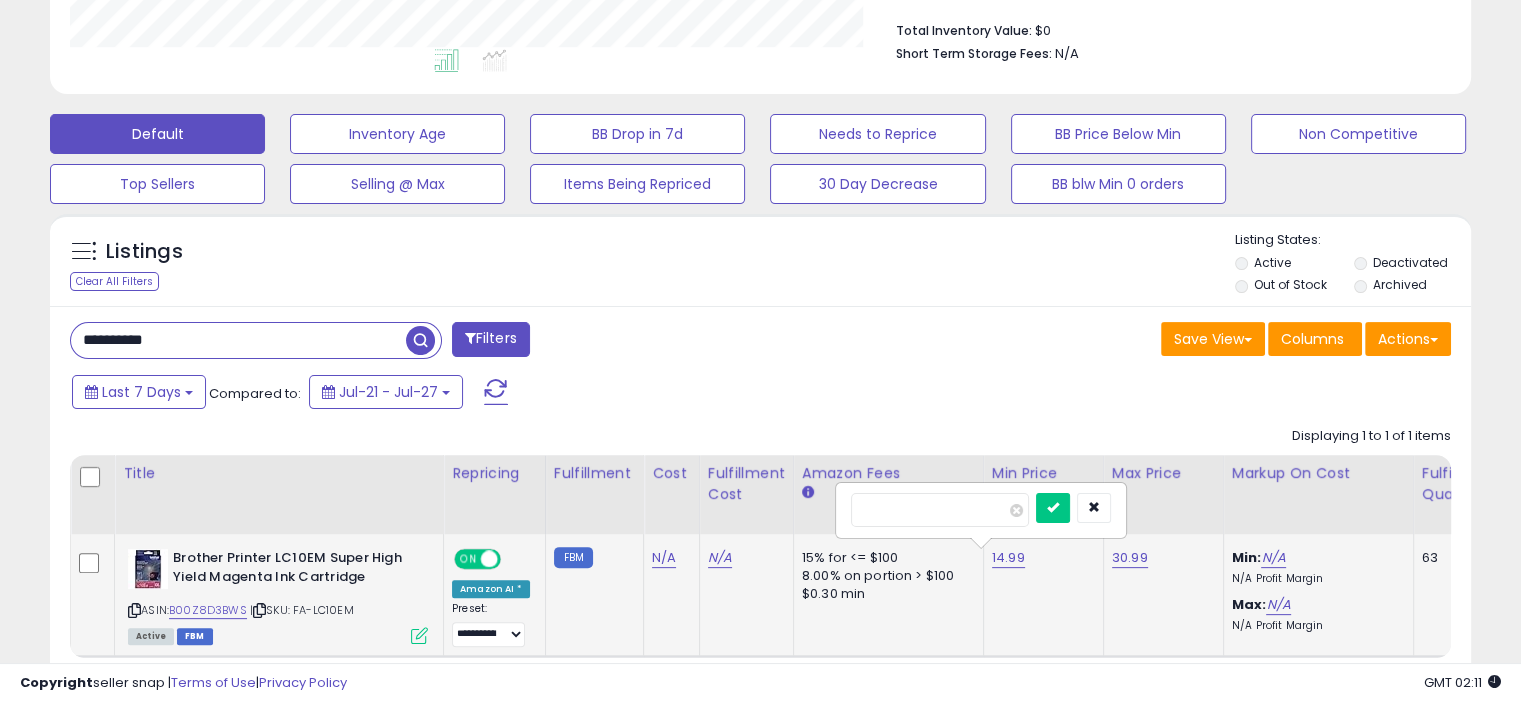 type on "*" 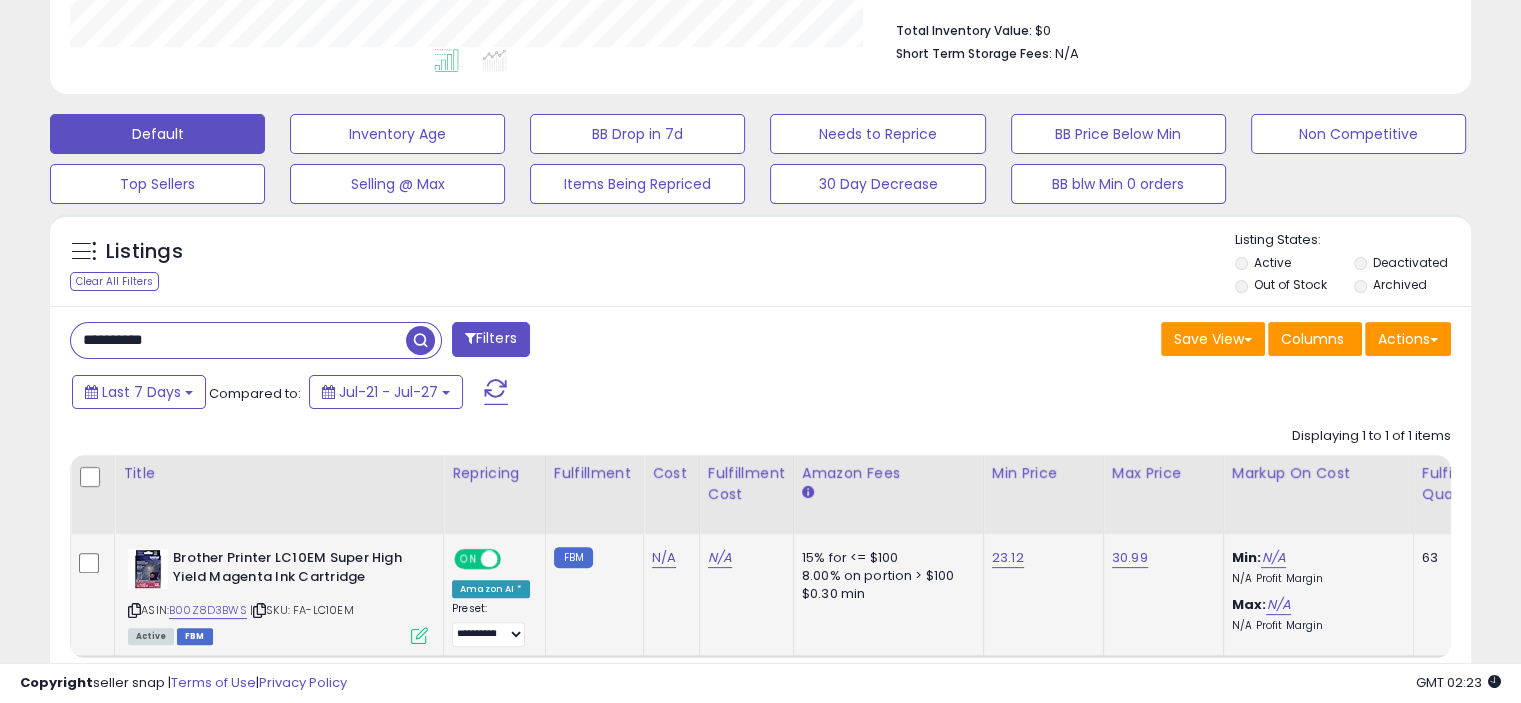 click on "*********" at bounding box center (238, 340) 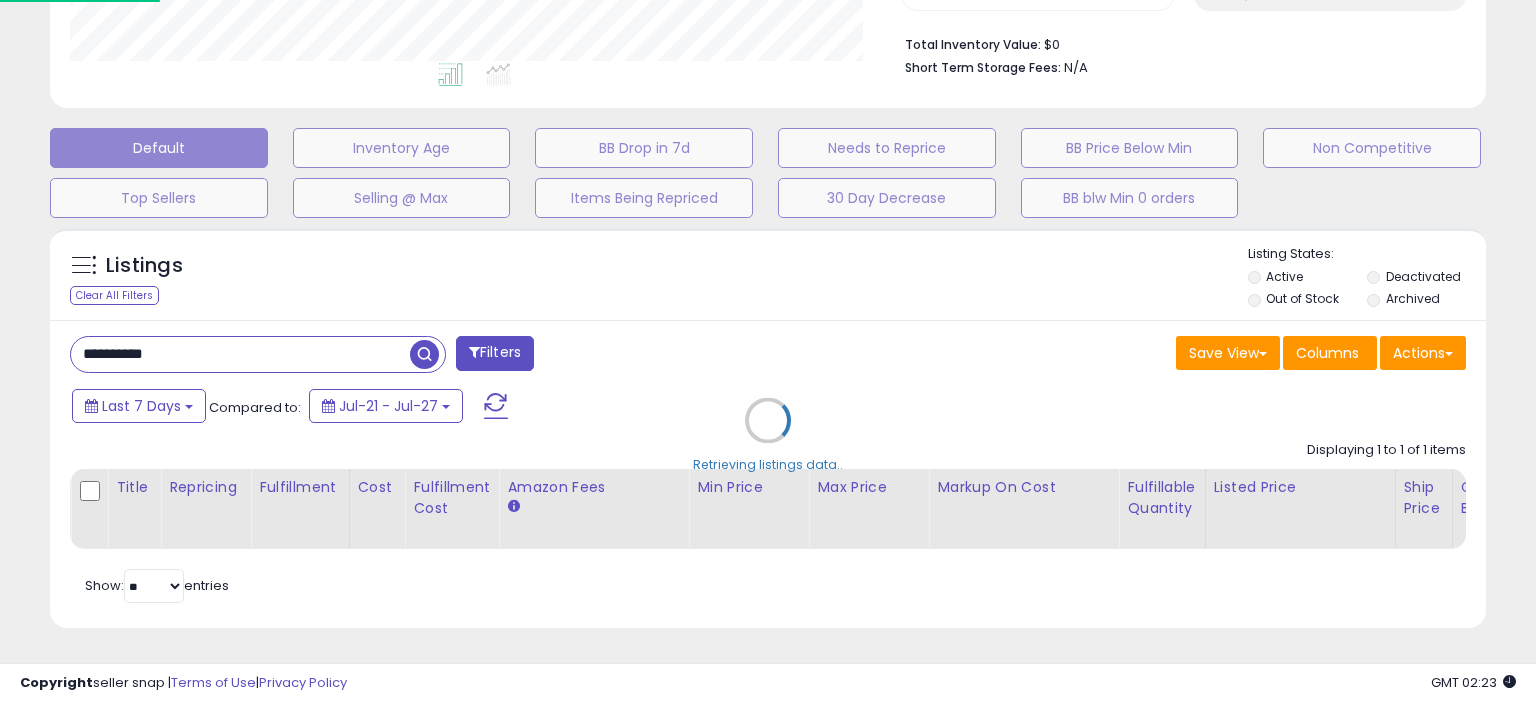 scroll, scrollTop: 999589, scrollLeft: 999168, axis: both 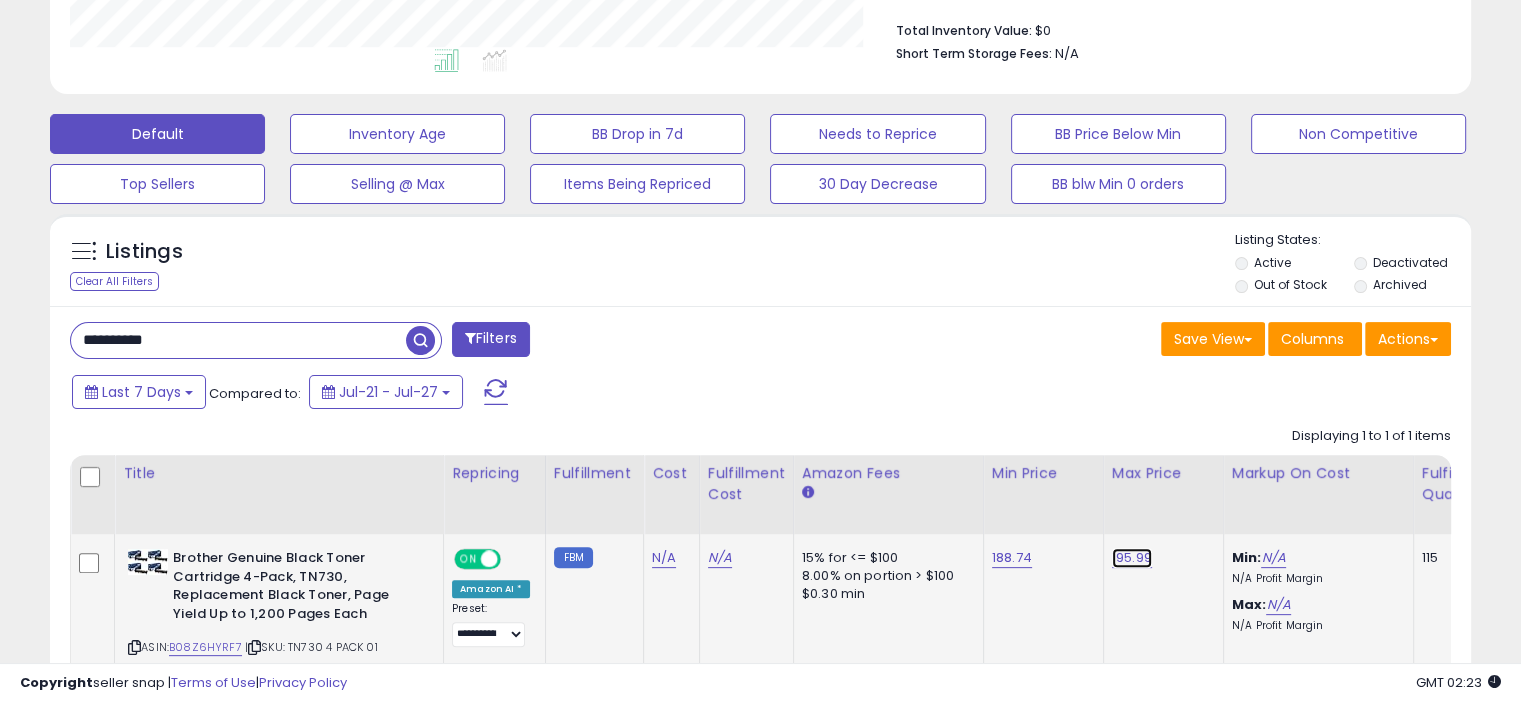 click on "195.99" at bounding box center [1132, 558] 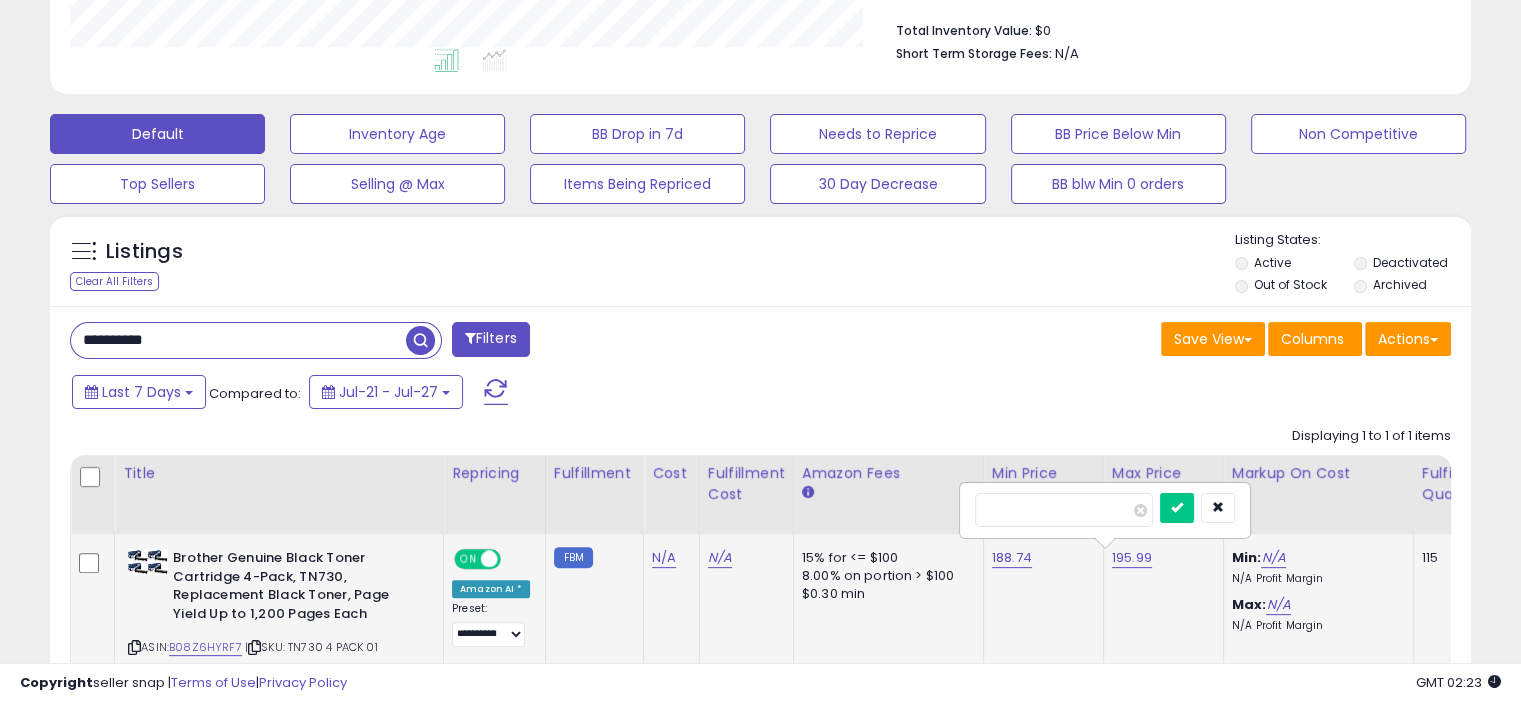 type on "*" 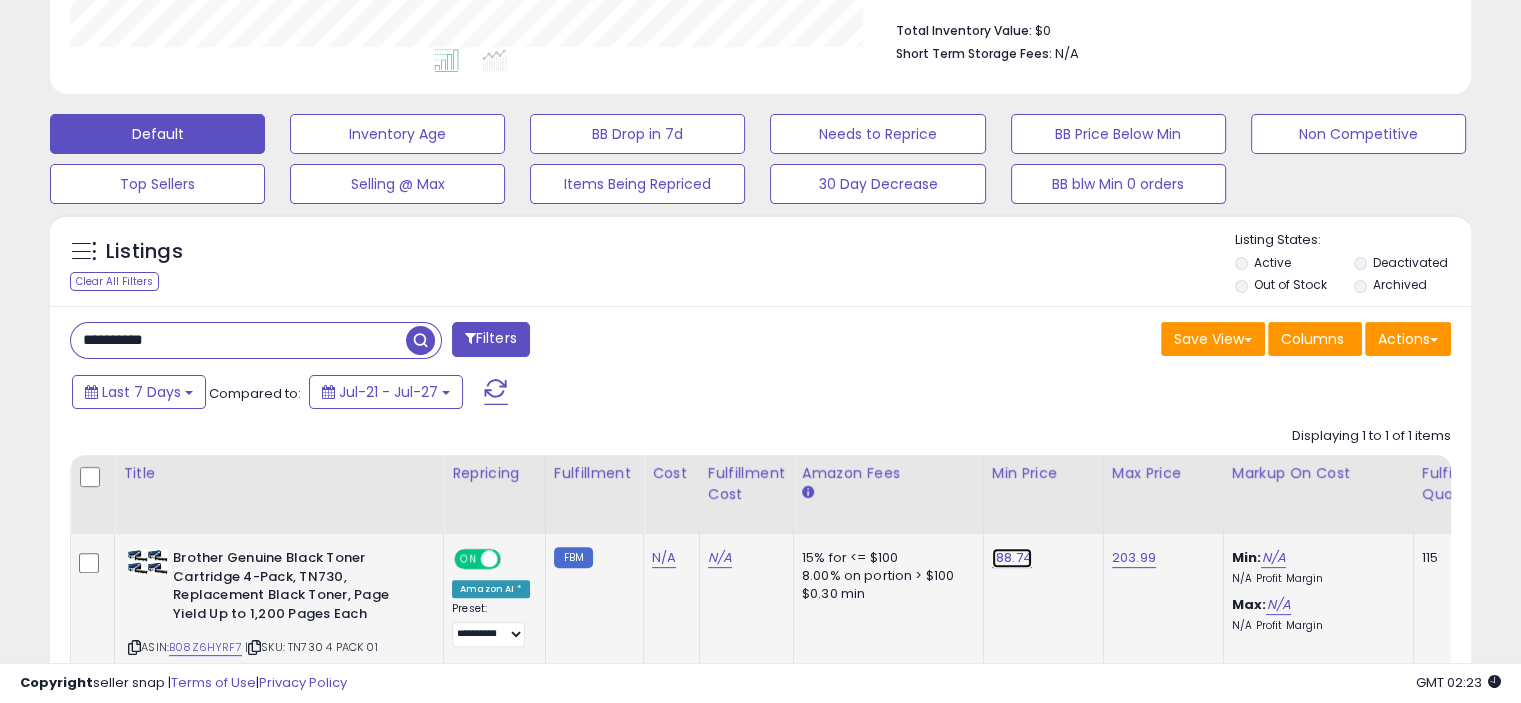 click on "188.74" at bounding box center [1012, 558] 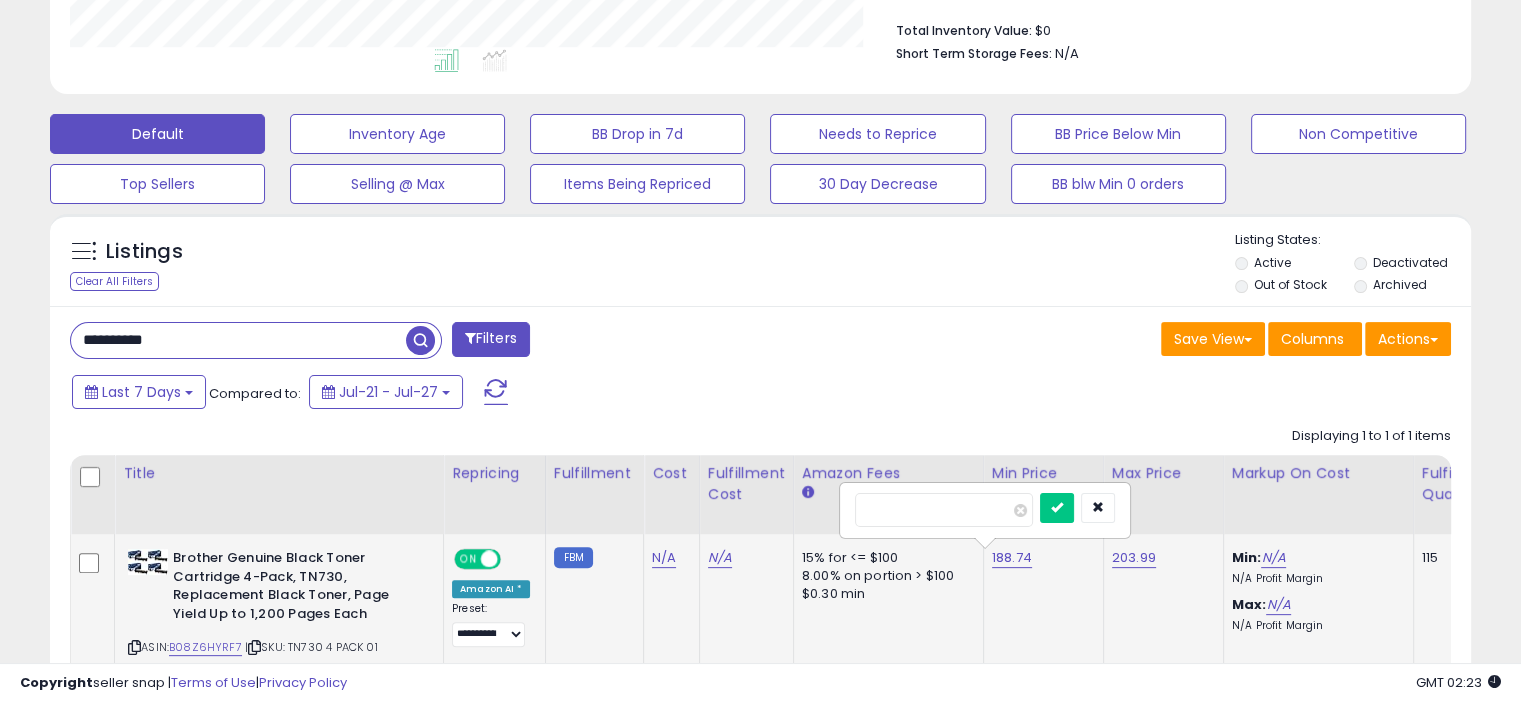 type on "*" 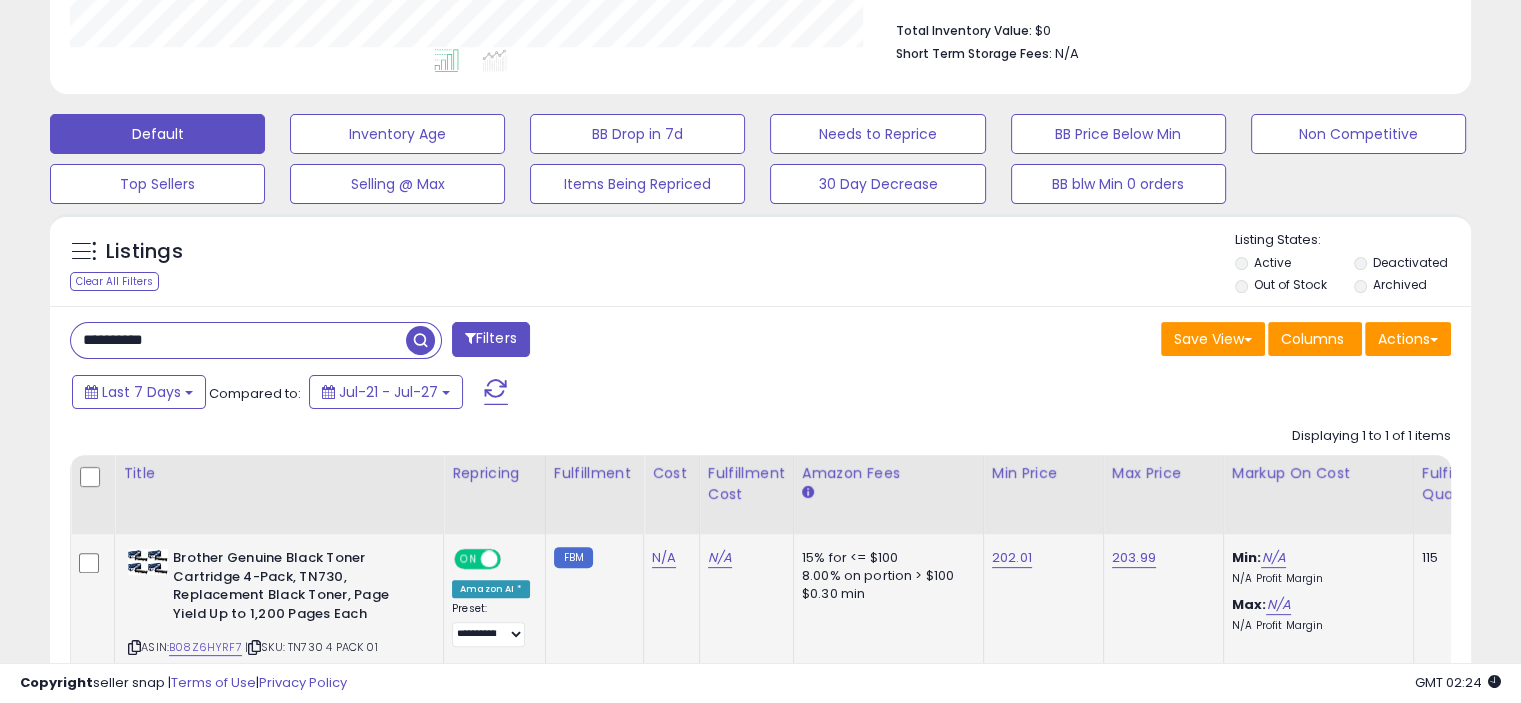 click on "**********" at bounding box center (238, 340) 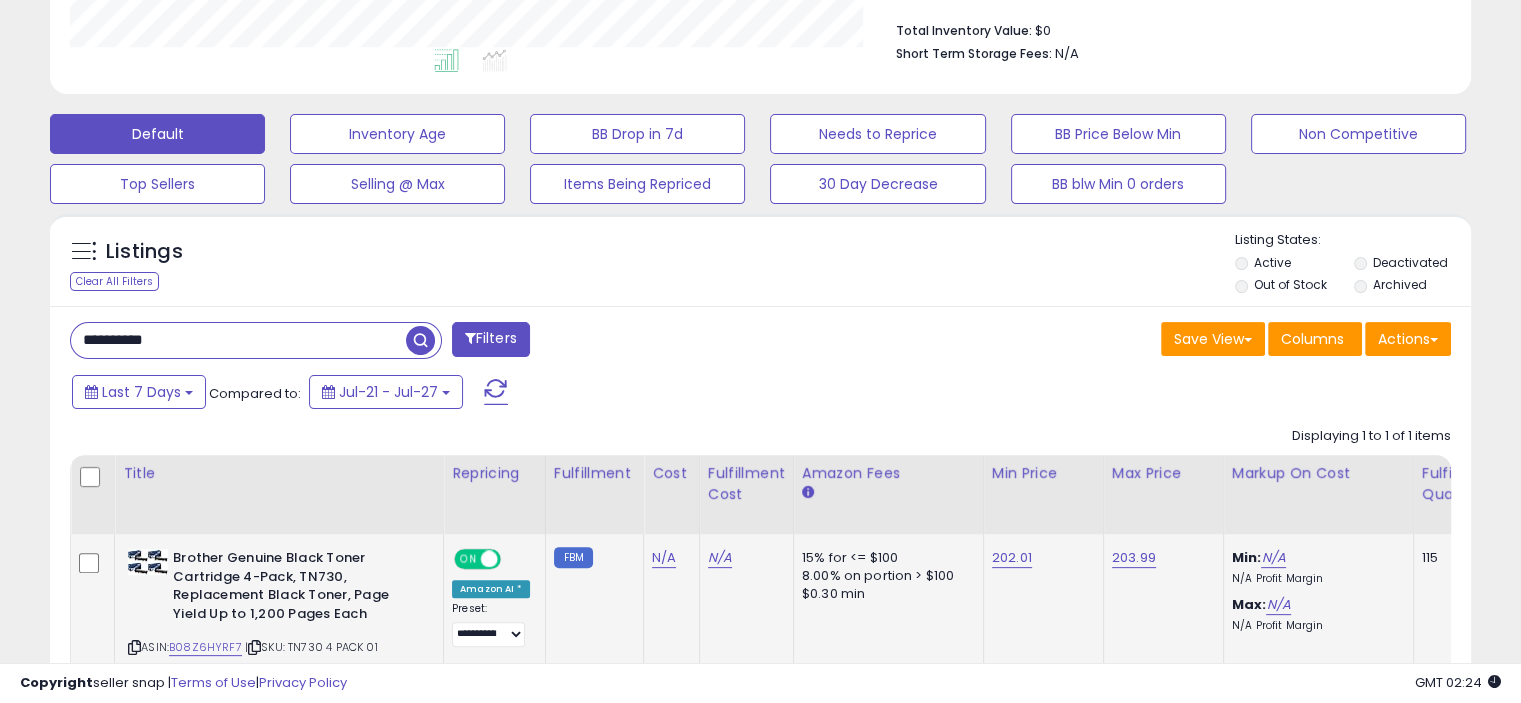 click on "**********" at bounding box center (238, 340) 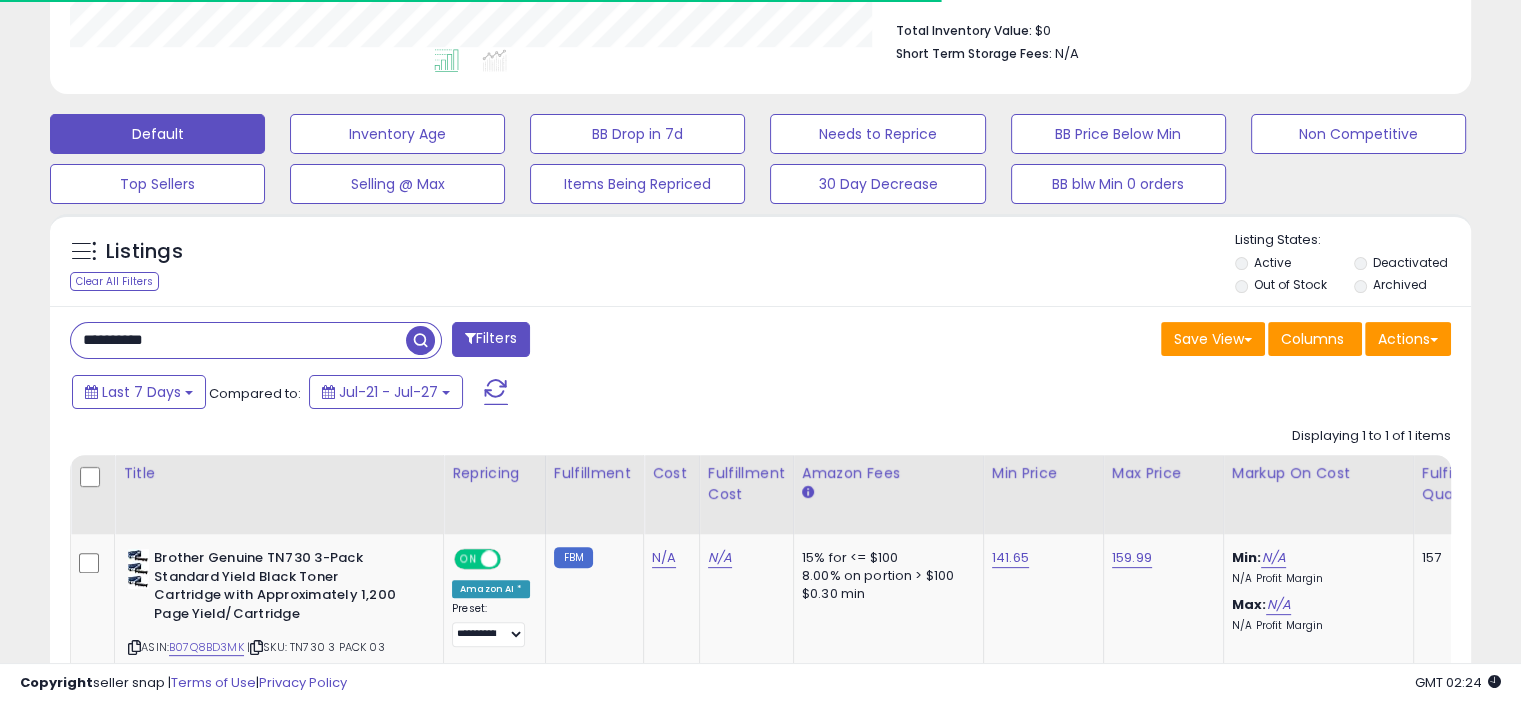 scroll, scrollTop: 999589, scrollLeft: 999176, axis: both 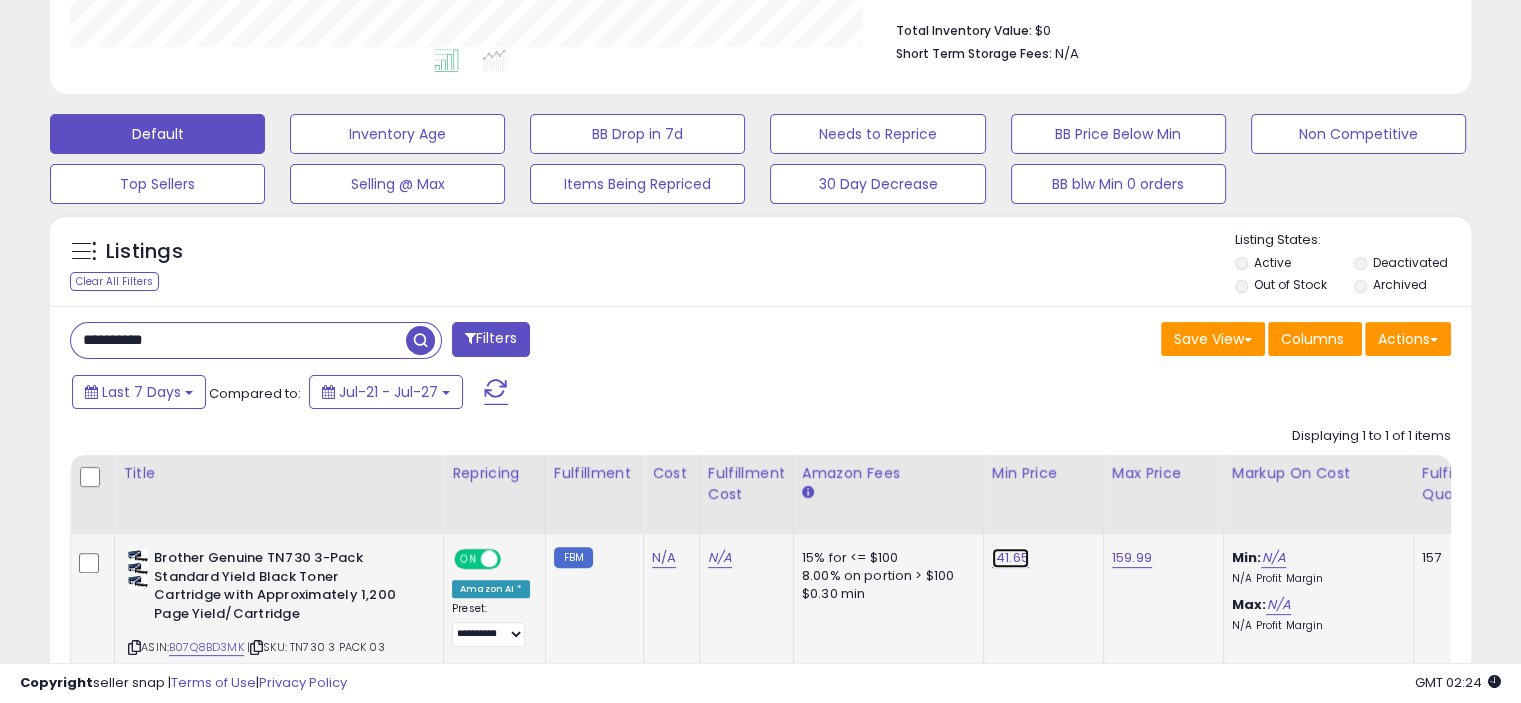 click on "141.65" at bounding box center (1010, 558) 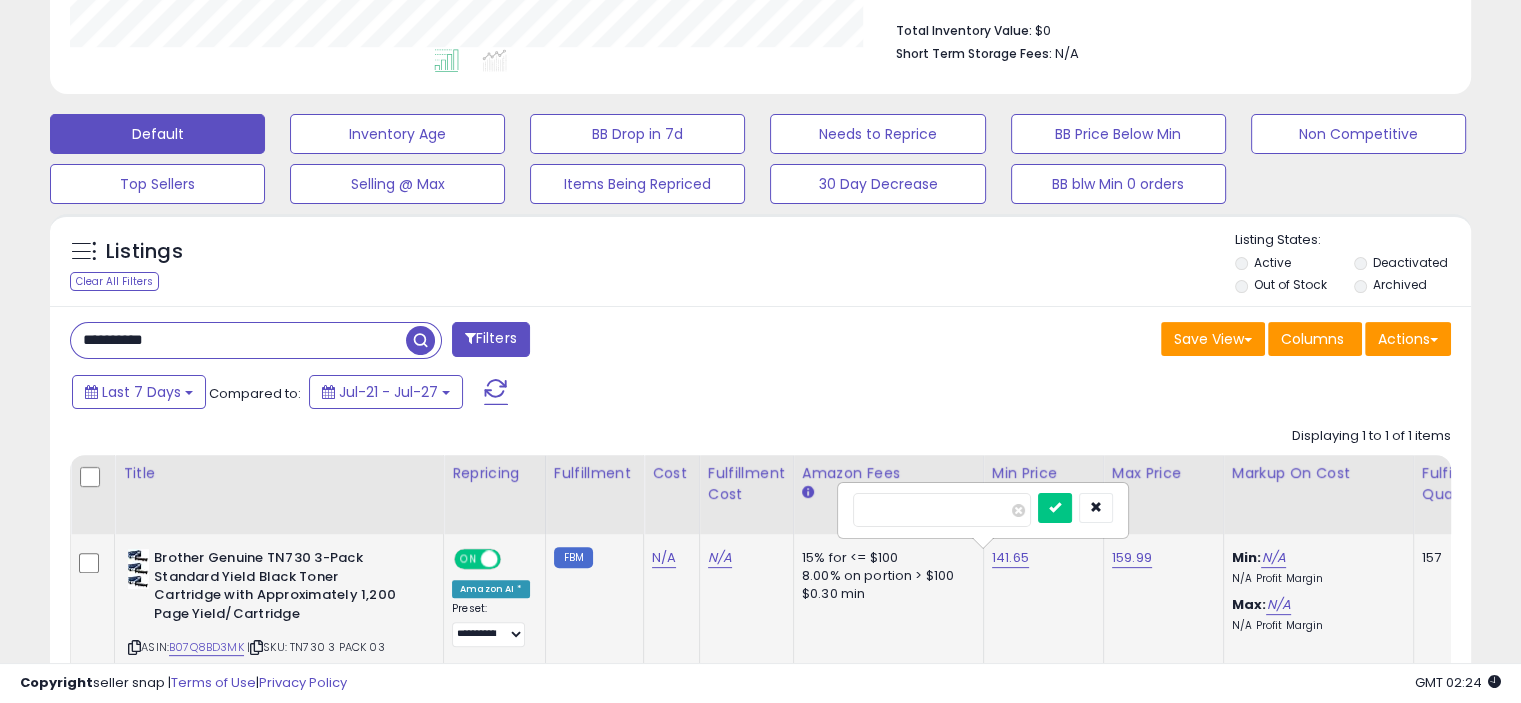 type on "*" 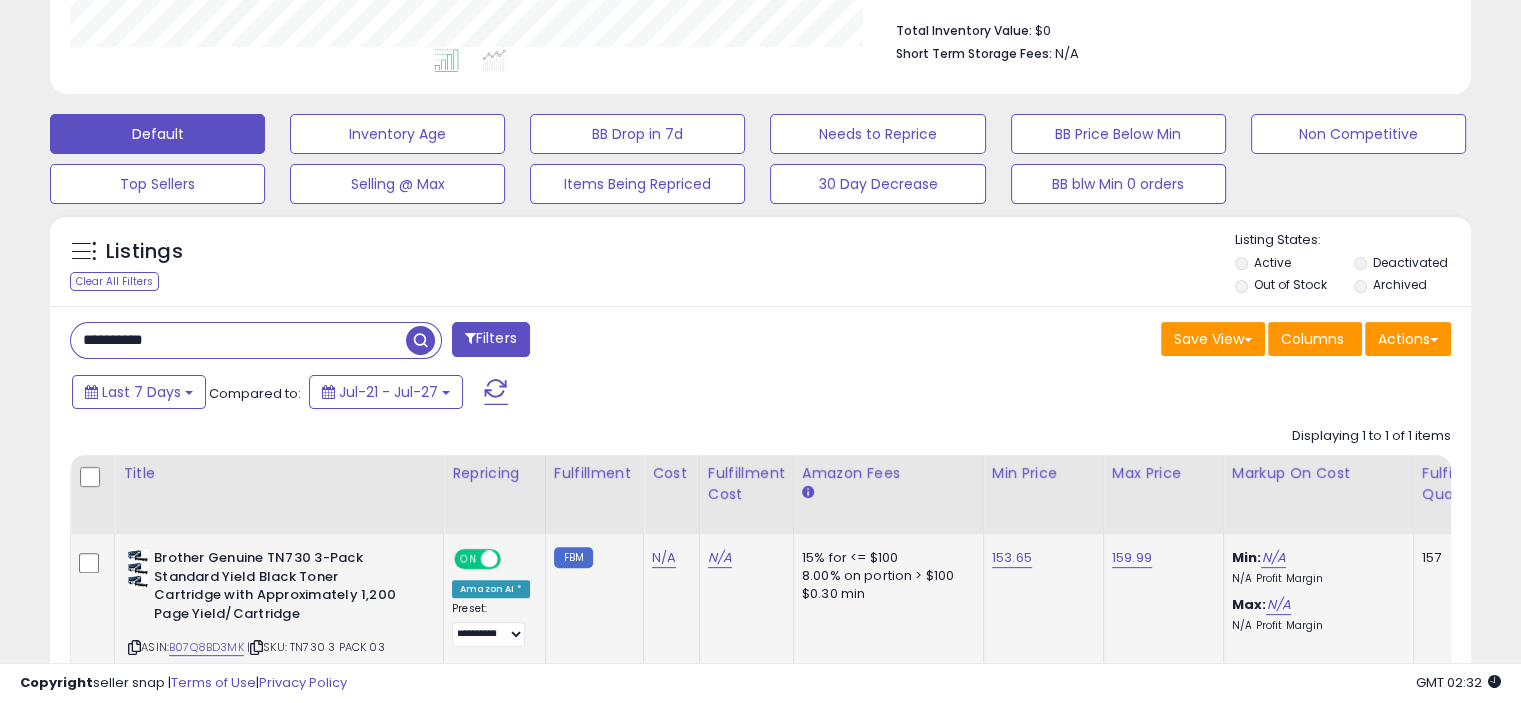 click on "**********" at bounding box center (238, 340) 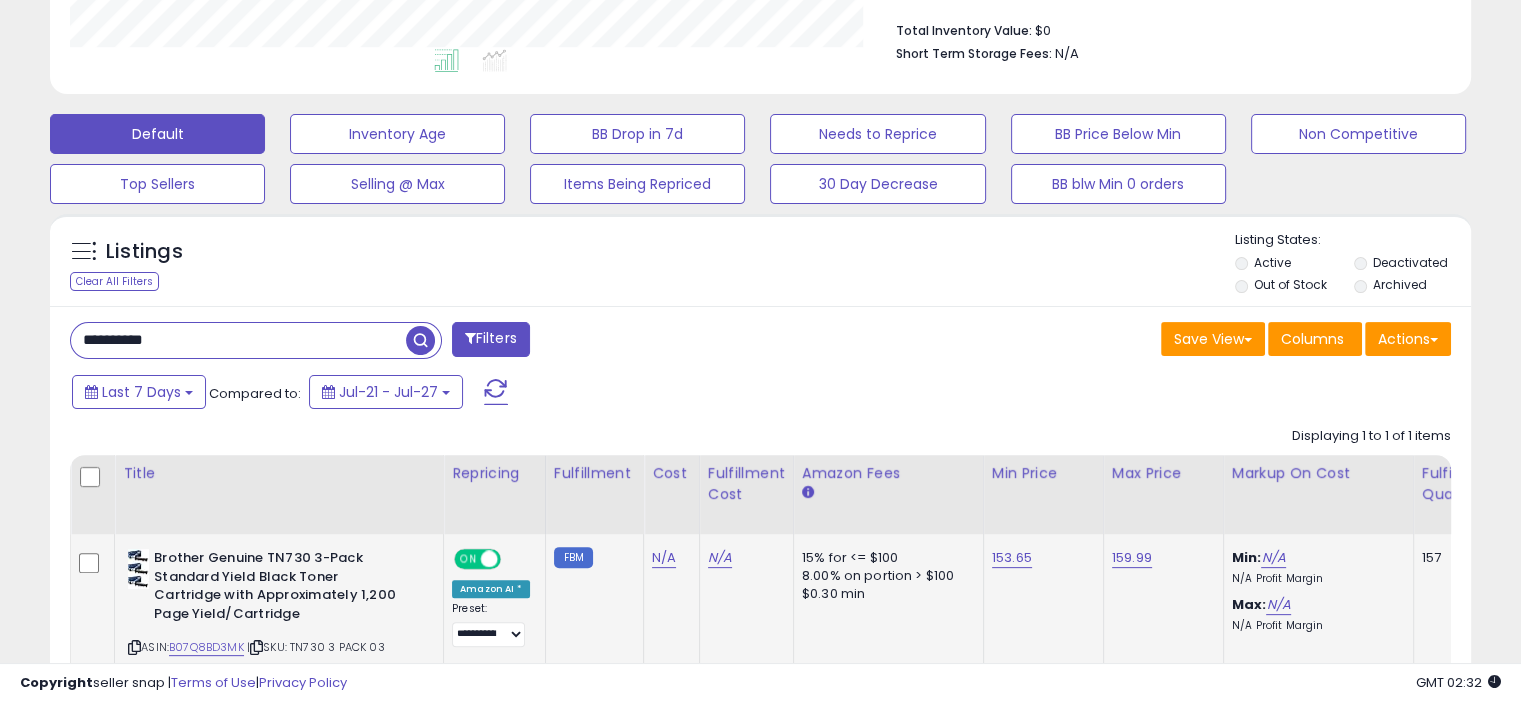 click on "**********" at bounding box center [238, 340] 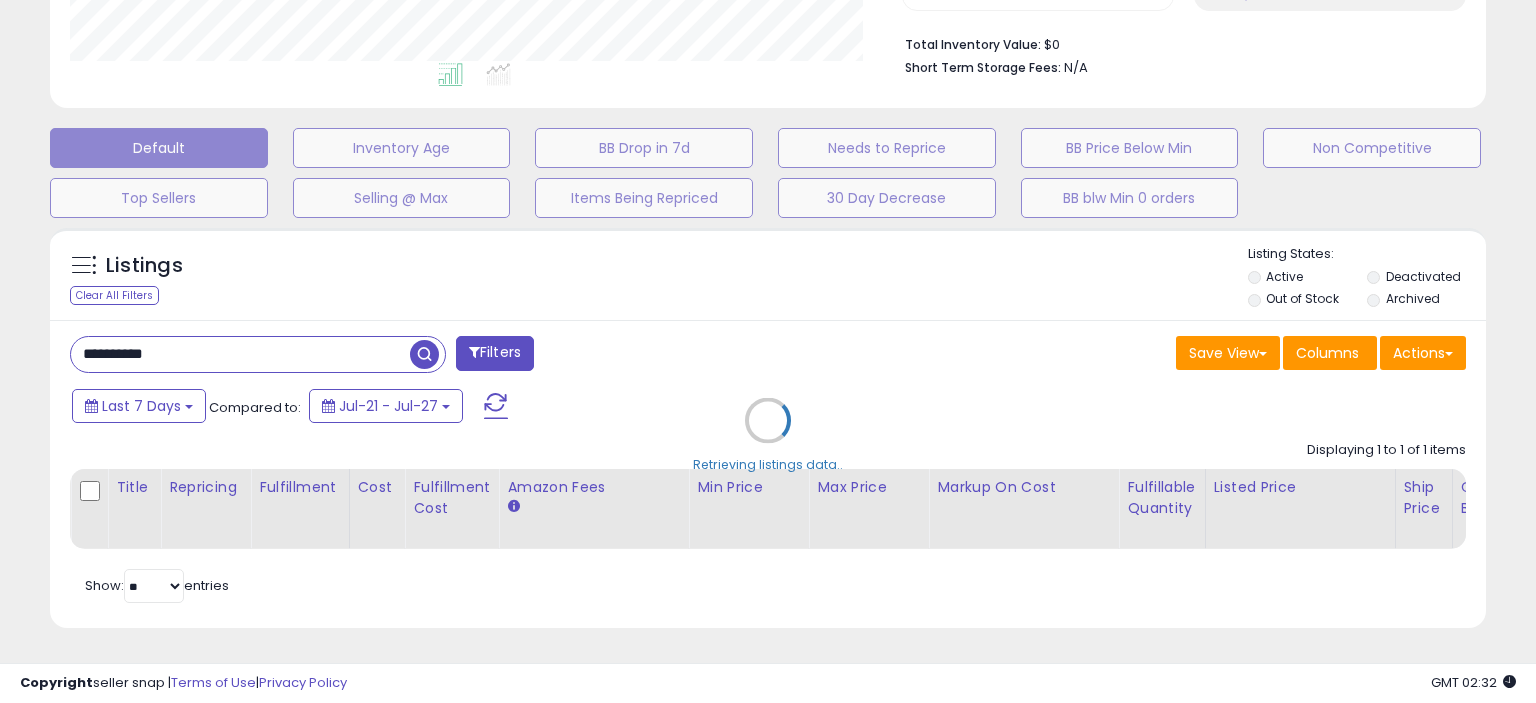 scroll, scrollTop: 999589, scrollLeft: 999168, axis: both 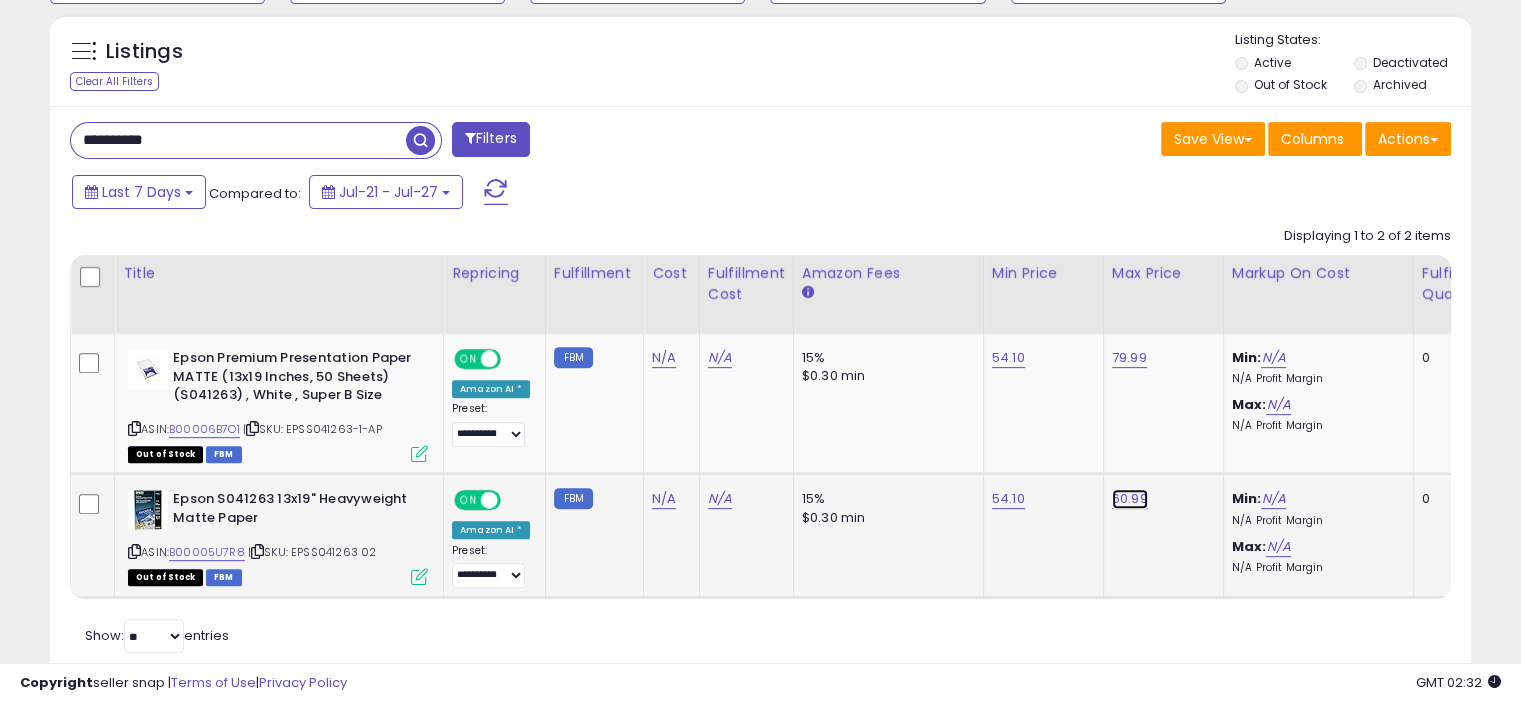 click on "60.99" at bounding box center [1129, 358] 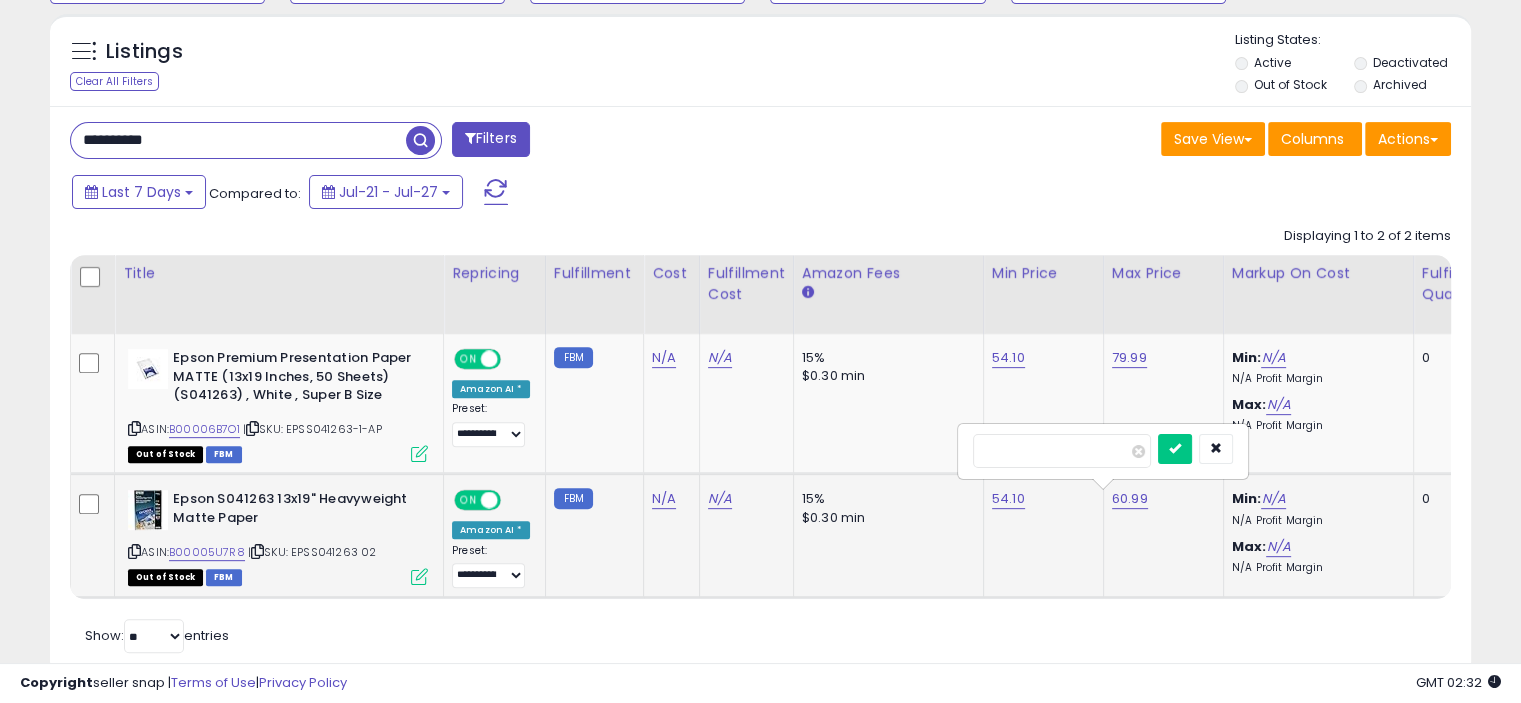 type on "*" 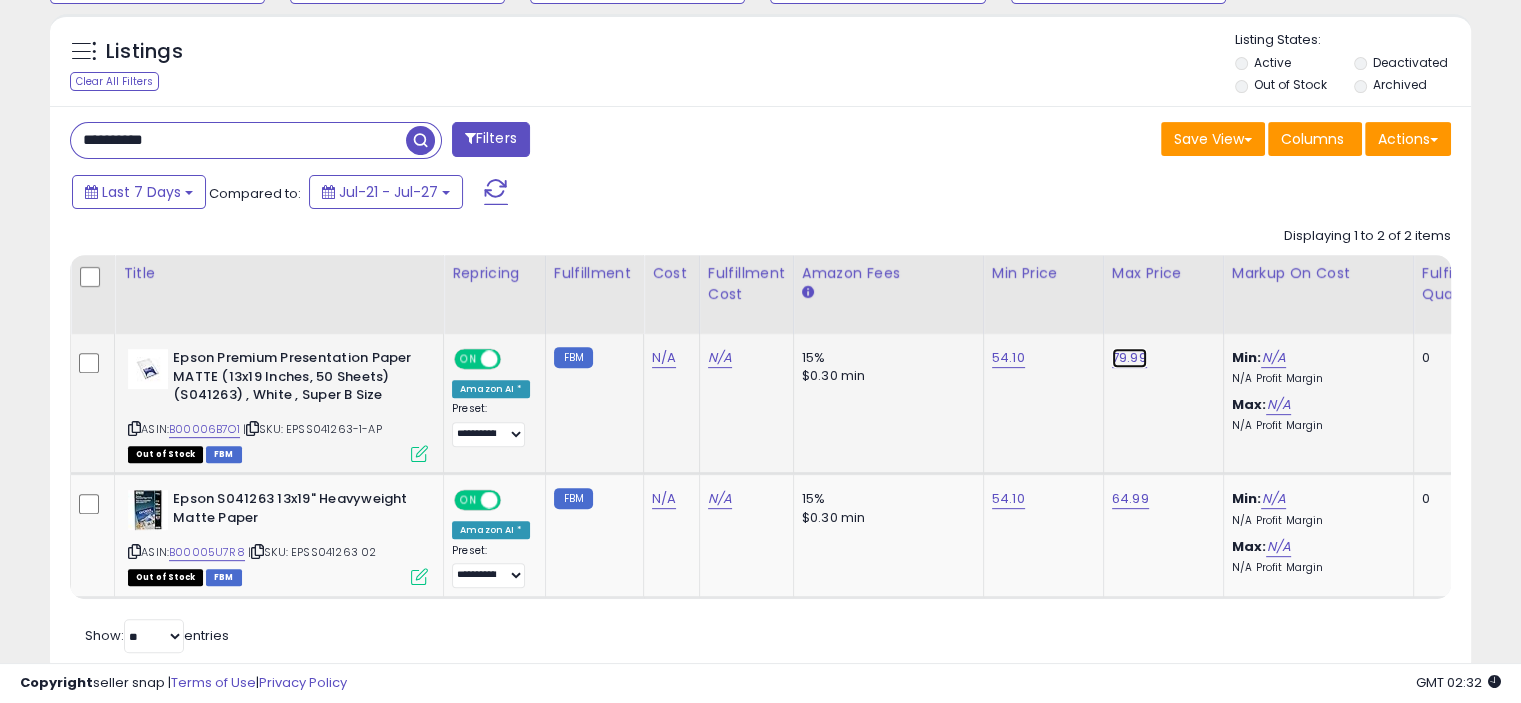 click on "79.99" at bounding box center (1129, 358) 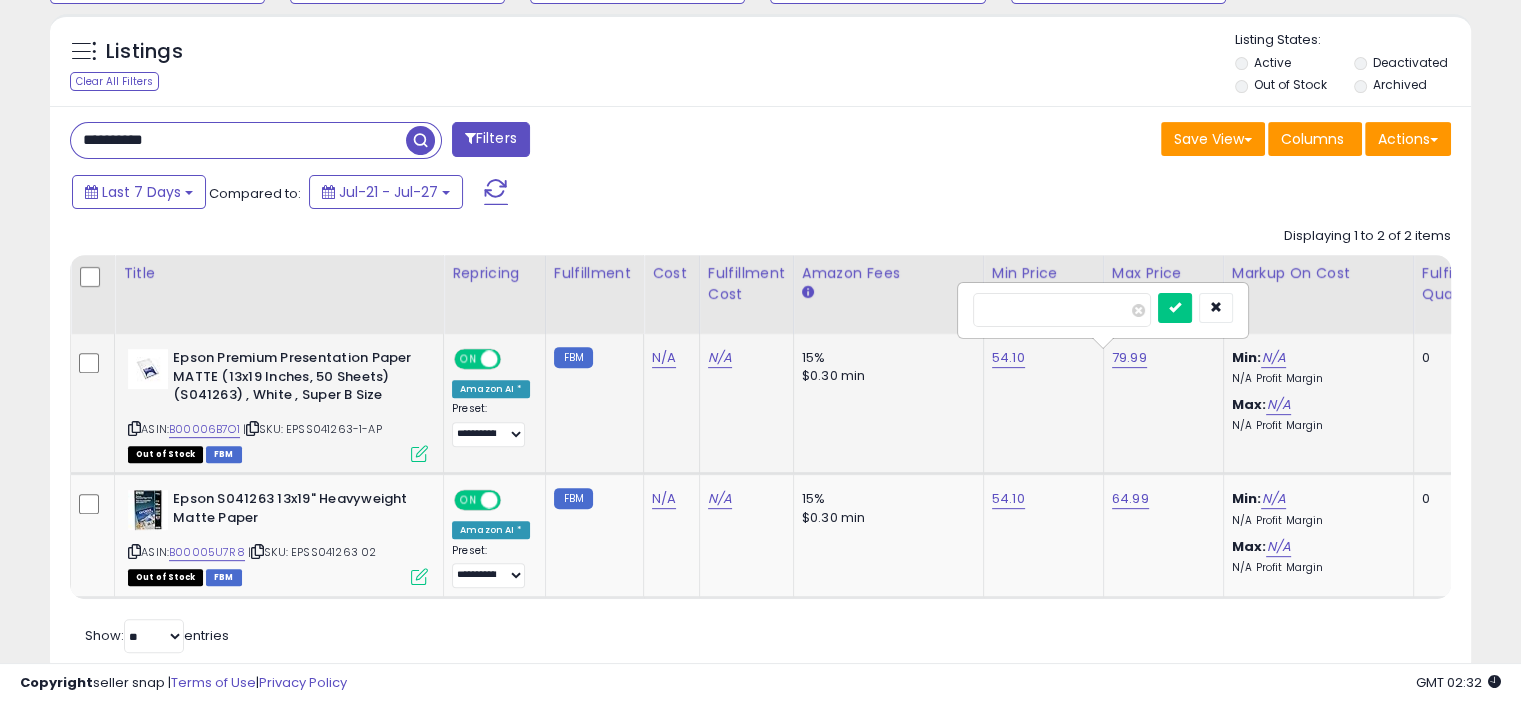 type on "*" 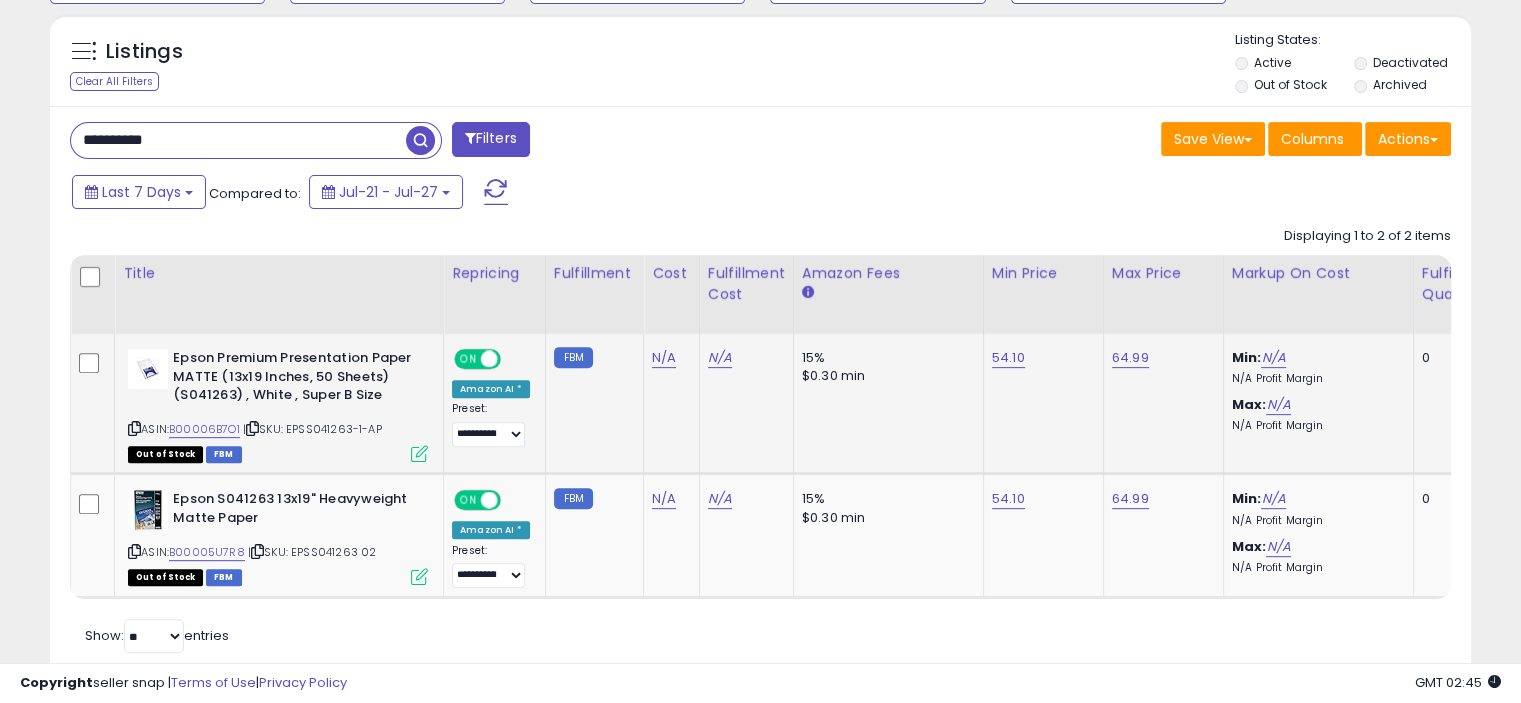 click on "**********" at bounding box center [238, 140] 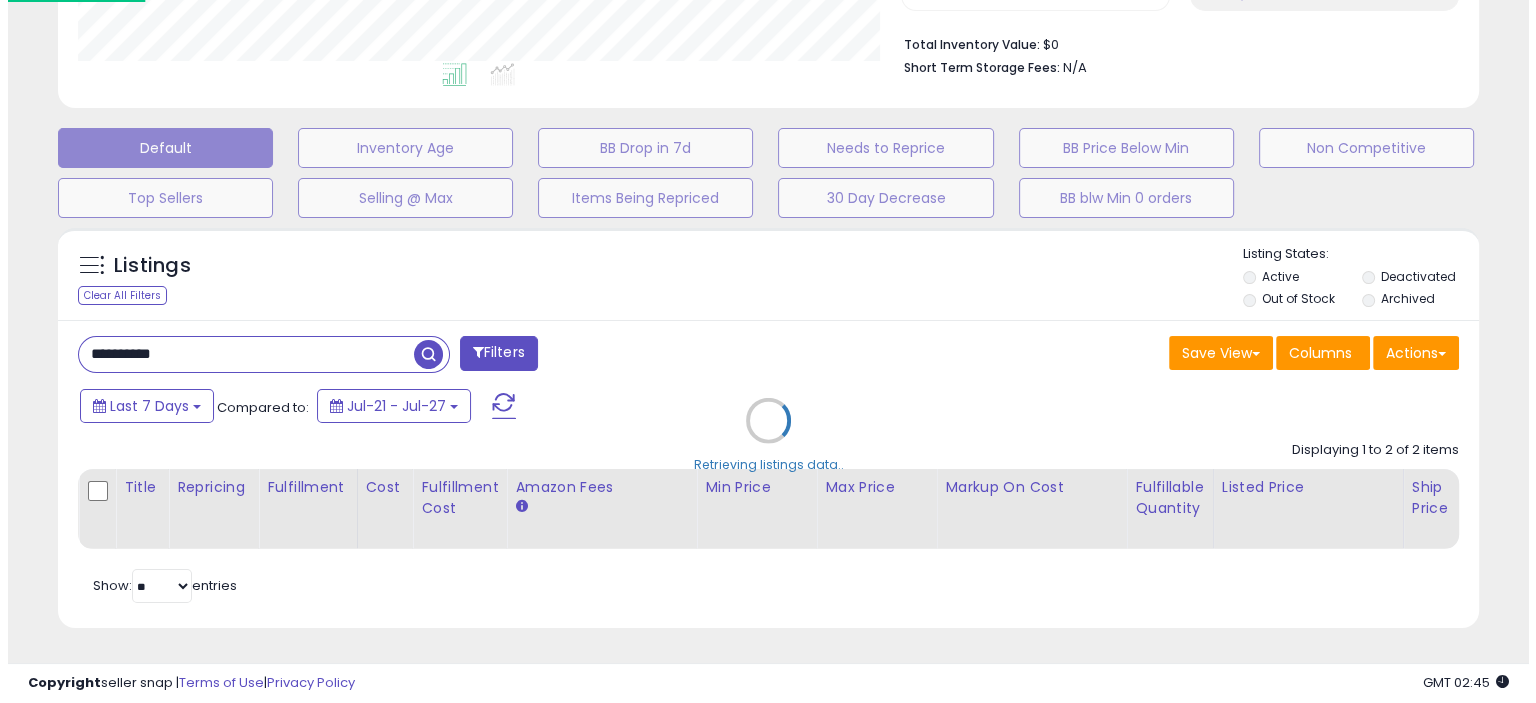 scroll, scrollTop: 516, scrollLeft: 0, axis: vertical 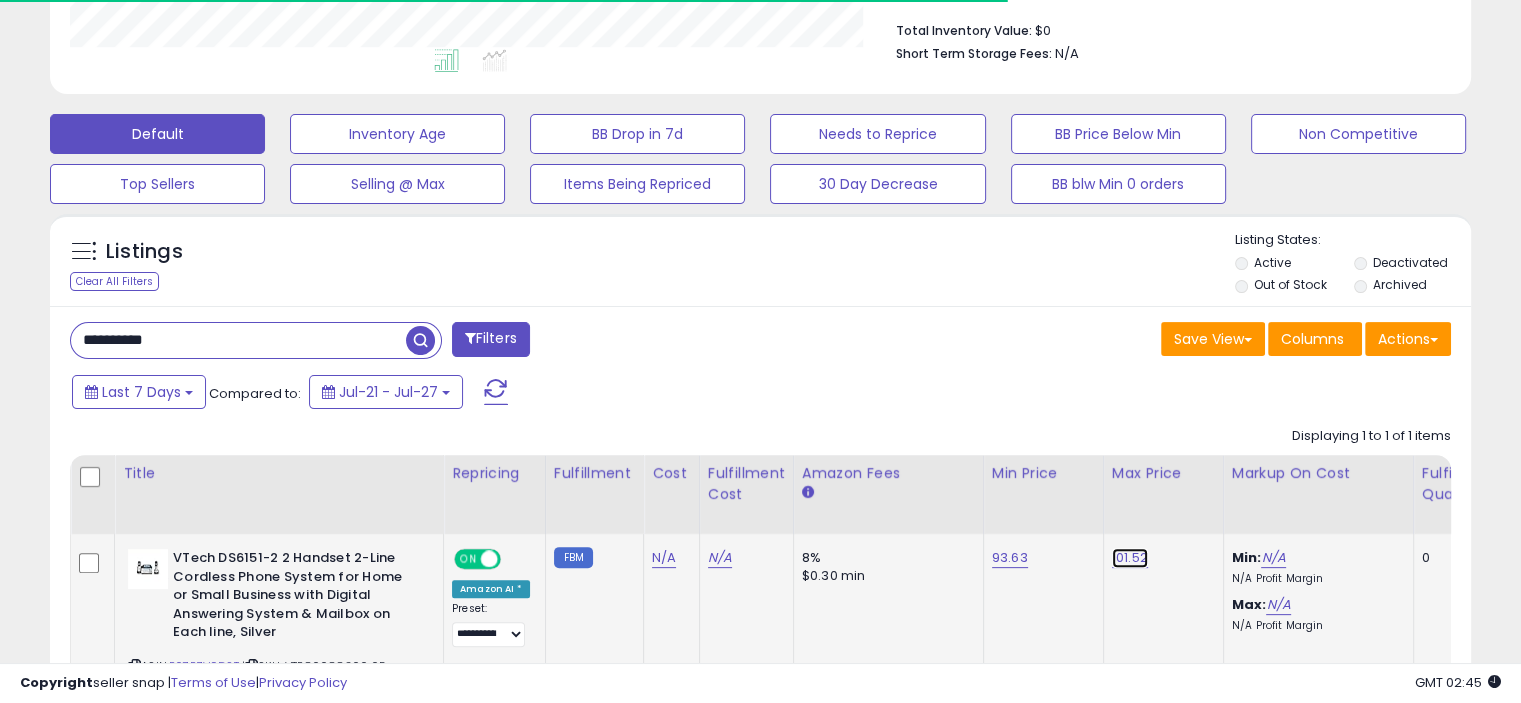 click on "101.52" at bounding box center (1130, 558) 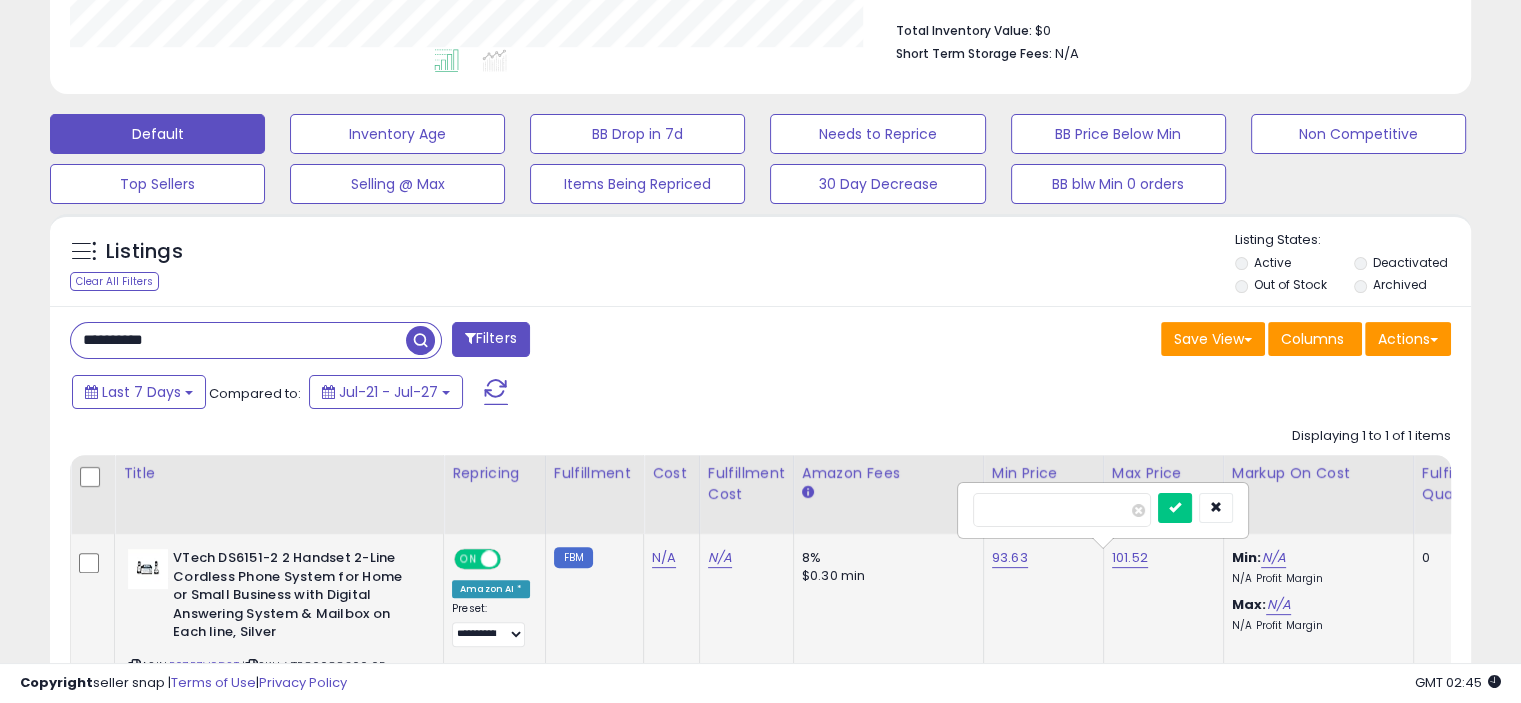 scroll, scrollTop: 999589, scrollLeft: 999176, axis: both 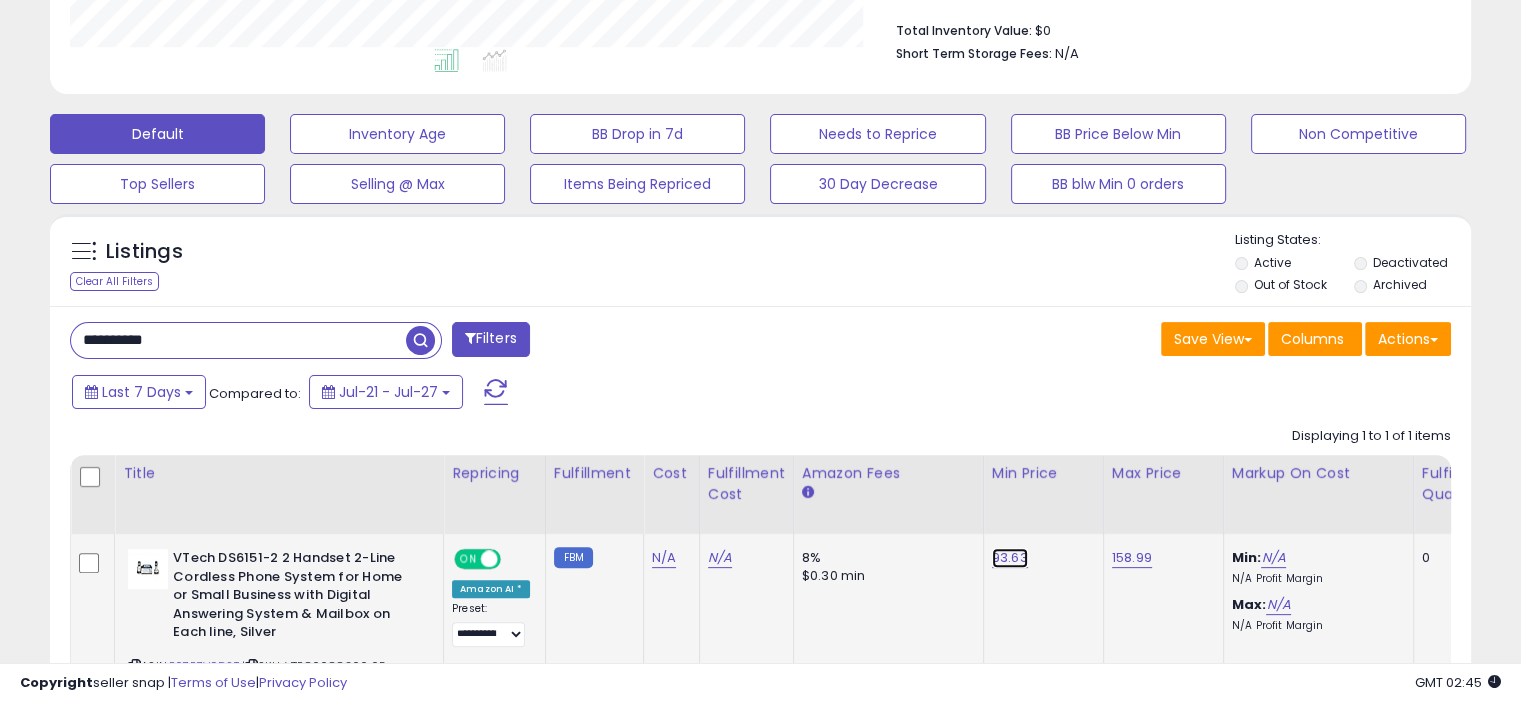 click on "93.63" at bounding box center (1010, 558) 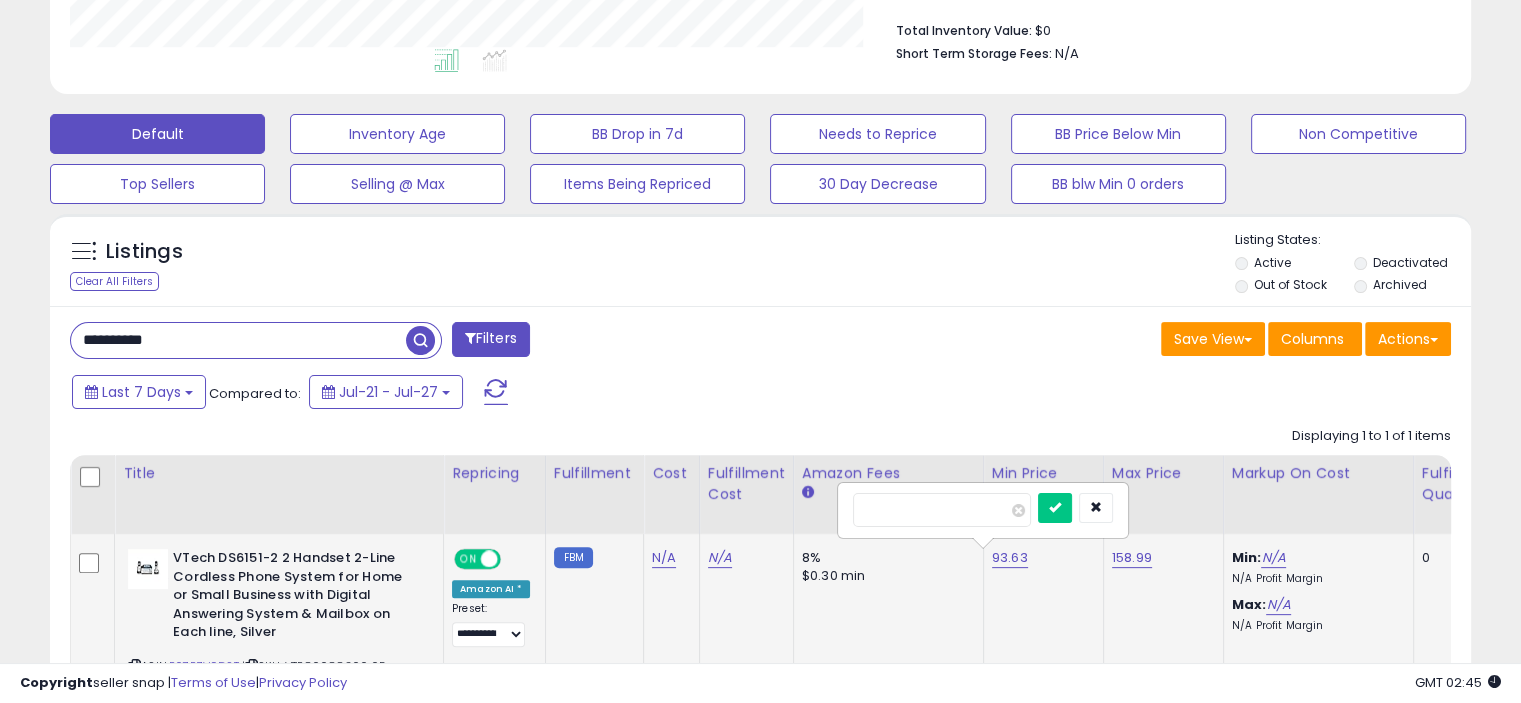 type on "*" 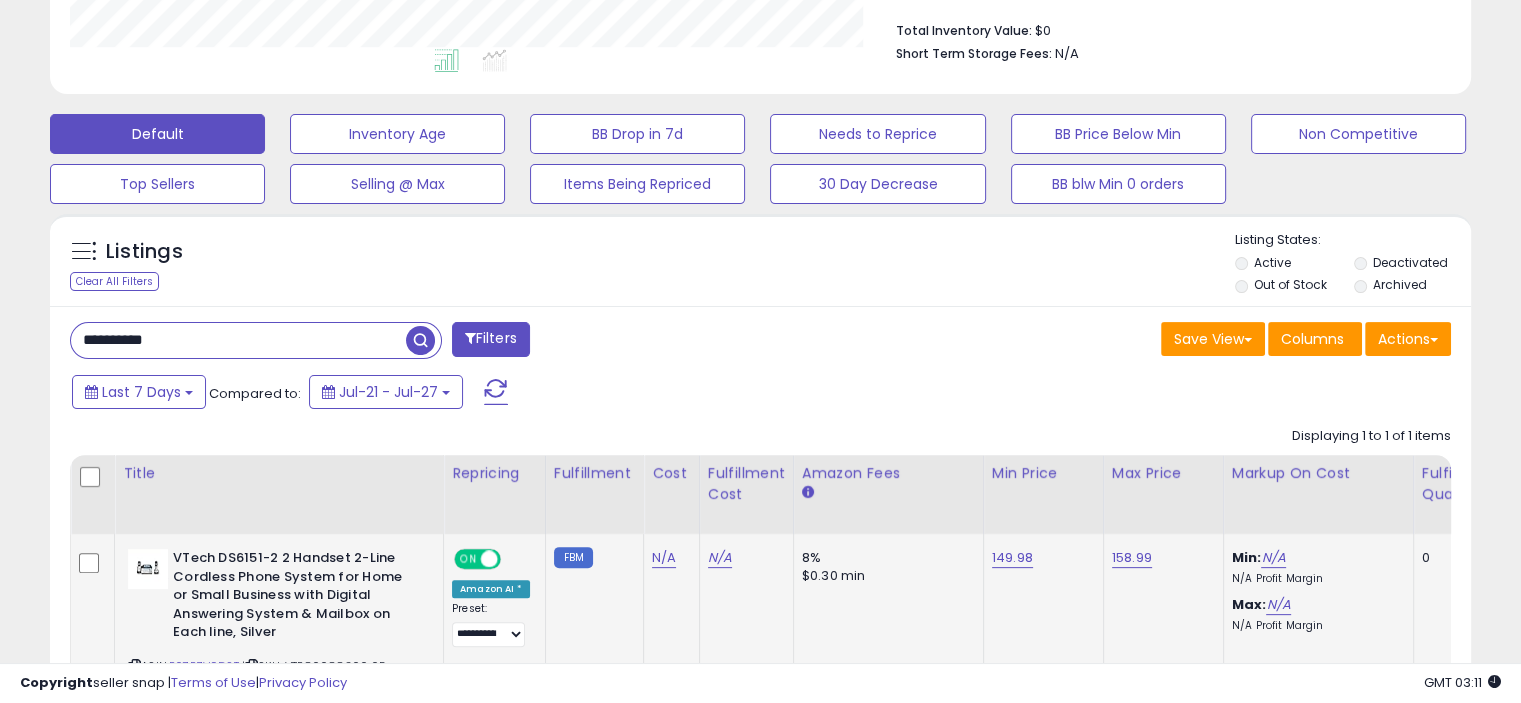 click on "**********" at bounding box center (238, 340) 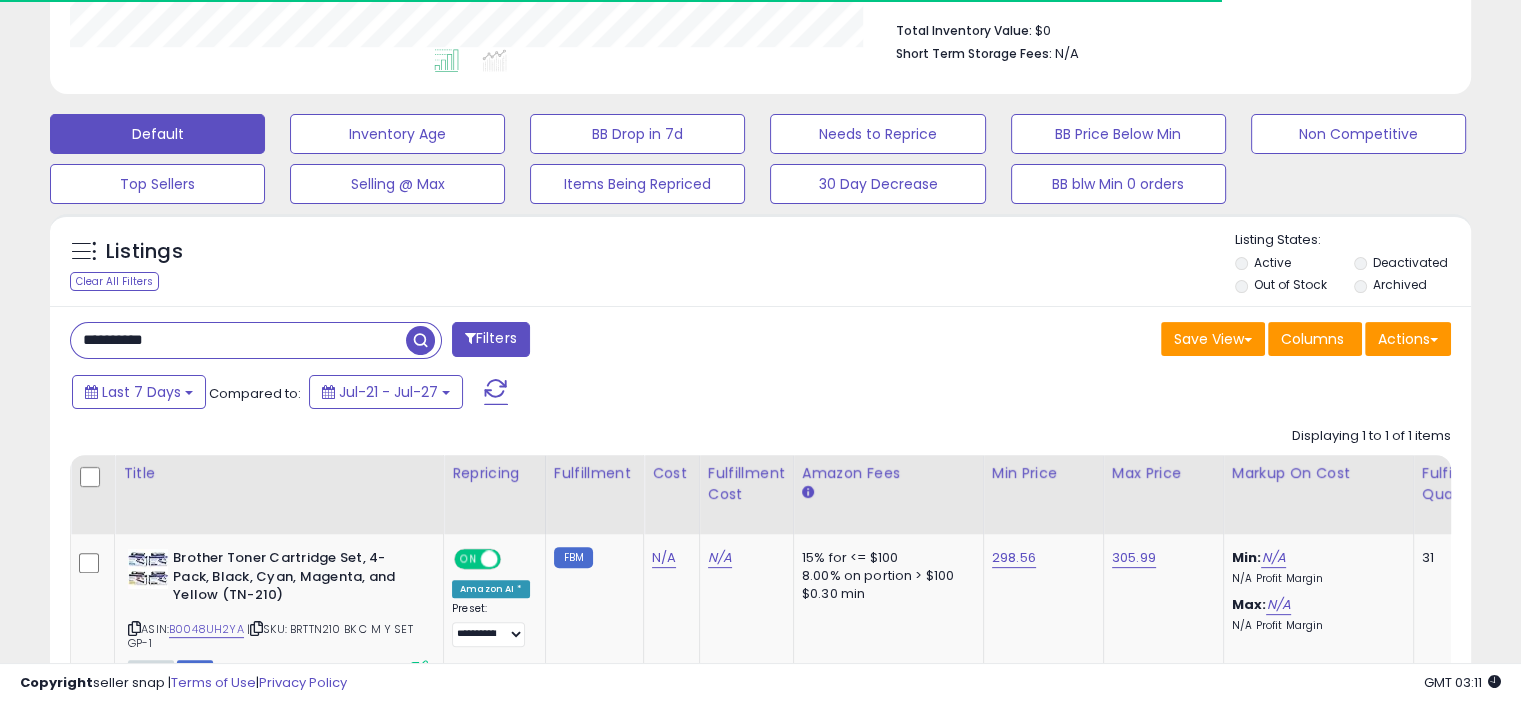 scroll, scrollTop: 999589, scrollLeft: 999176, axis: both 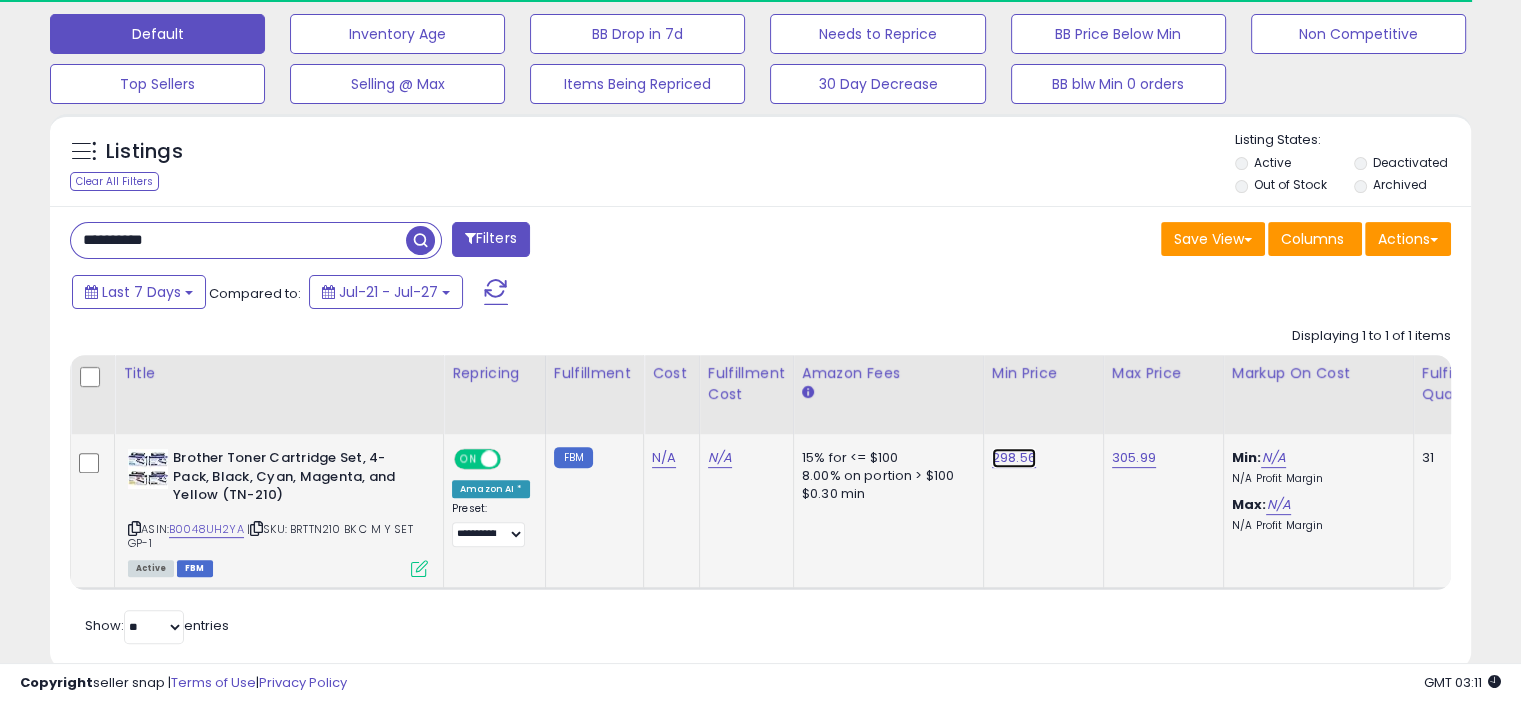 click on "298.56" at bounding box center (1014, 458) 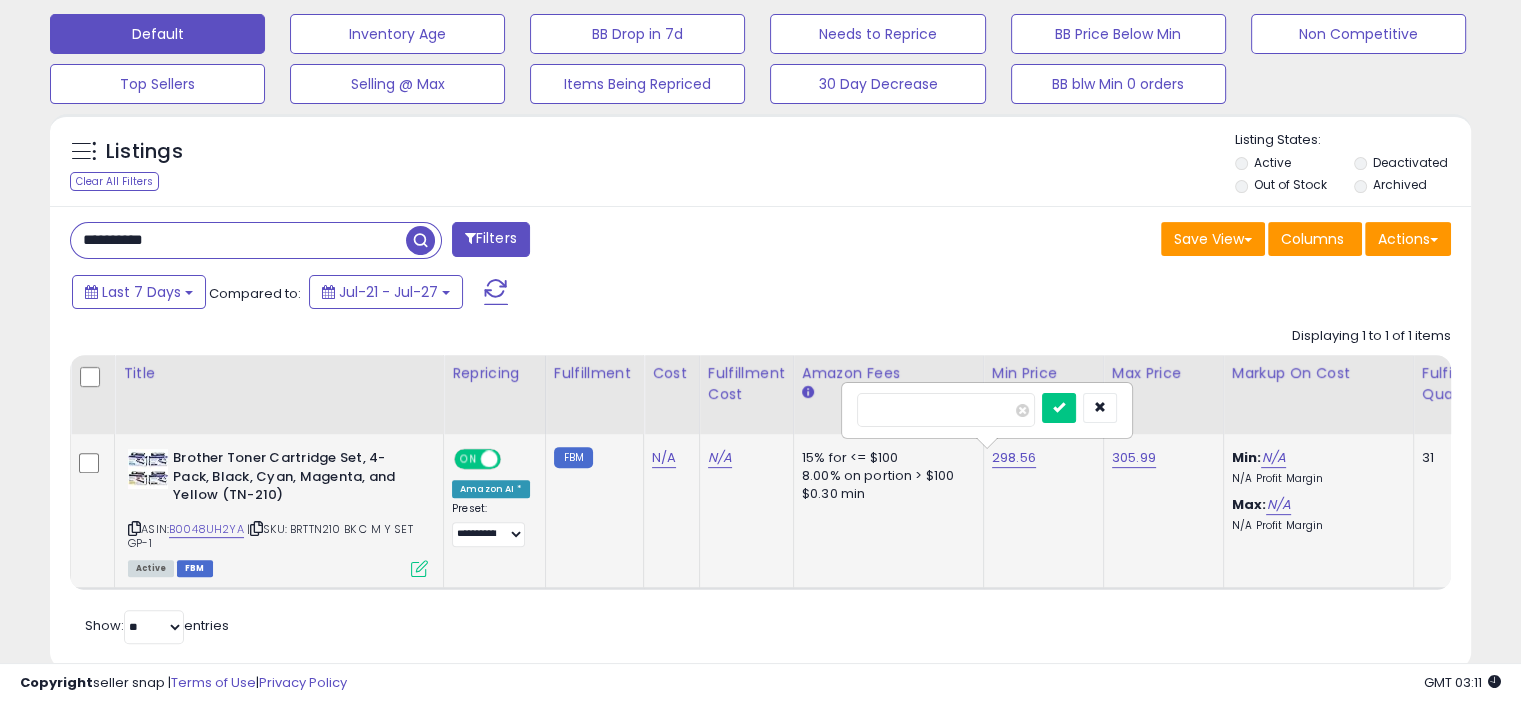 type on "*" 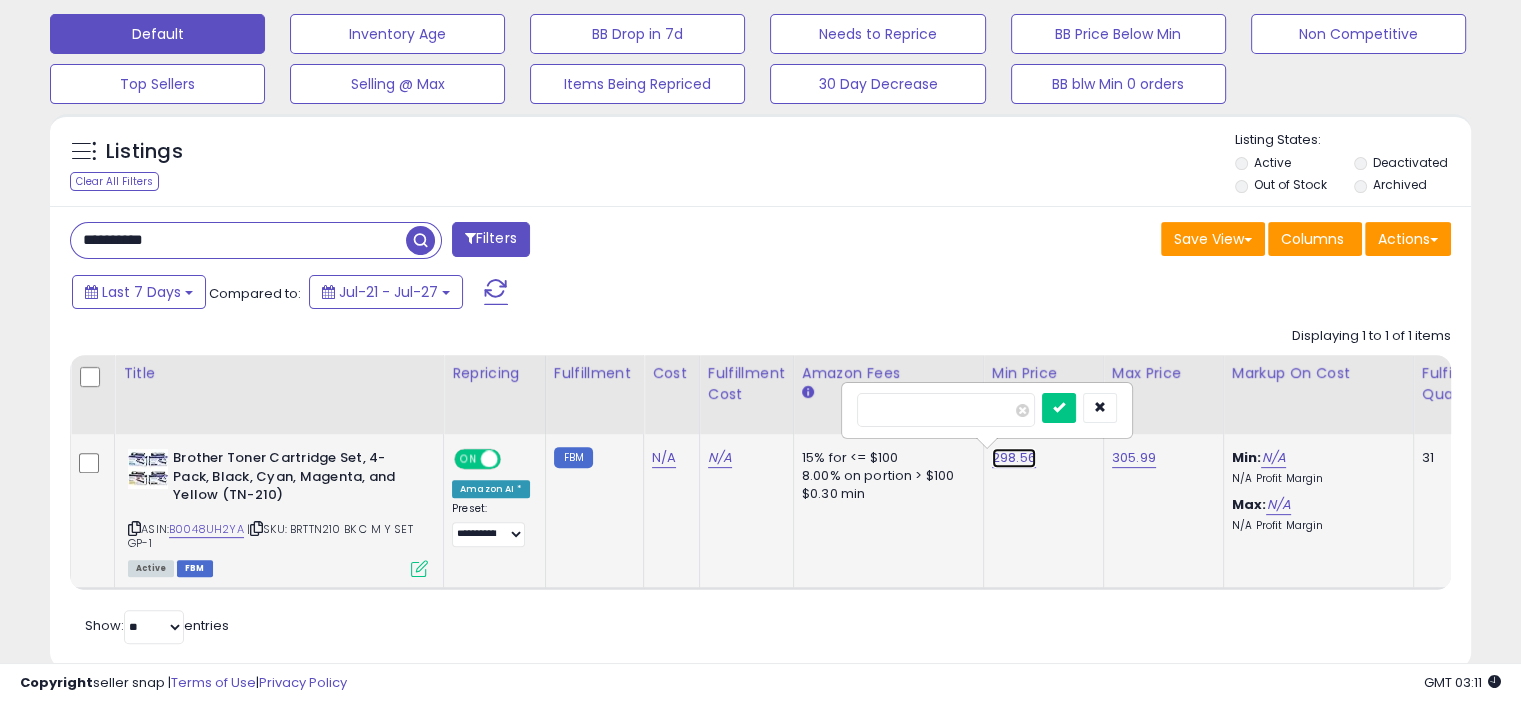 click on "298.56" at bounding box center [1014, 458] 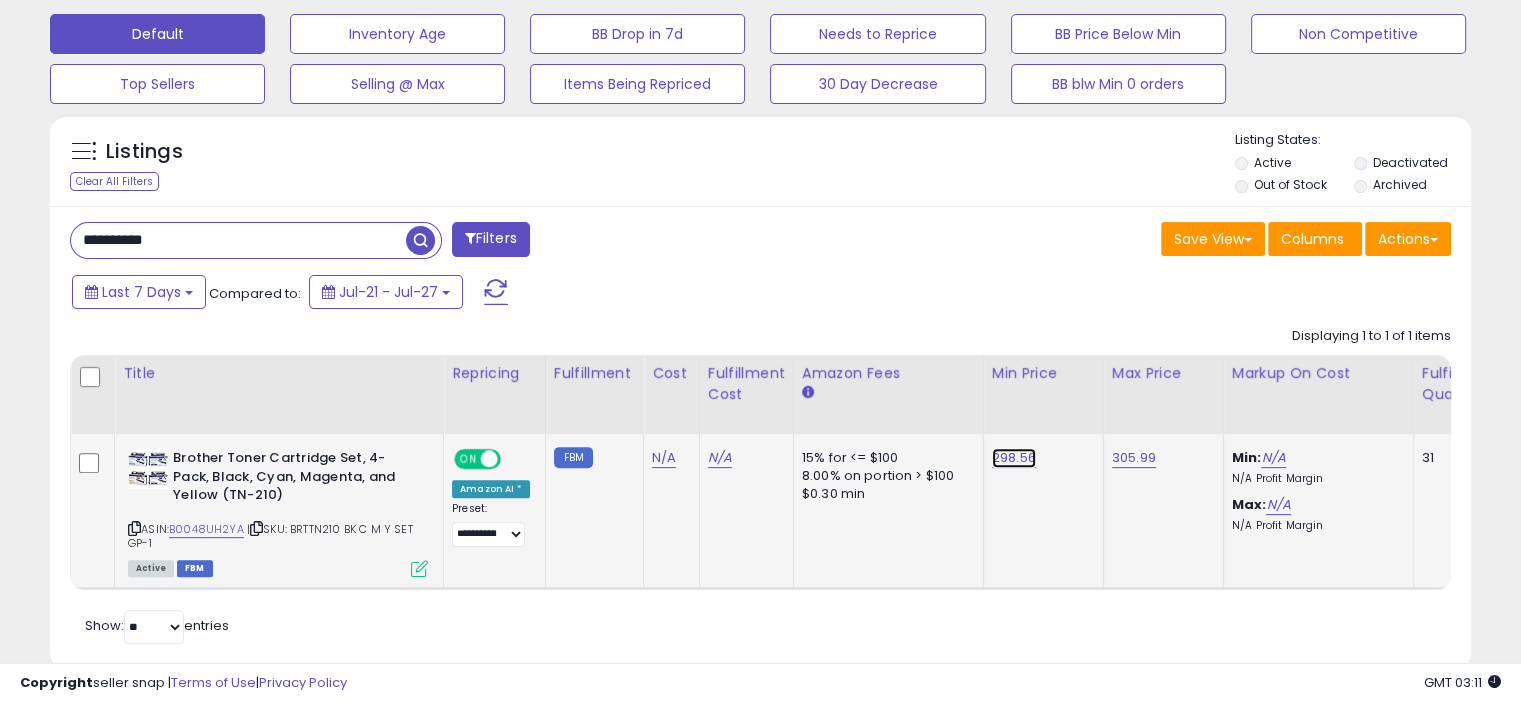 click on "298.56" at bounding box center (1014, 458) 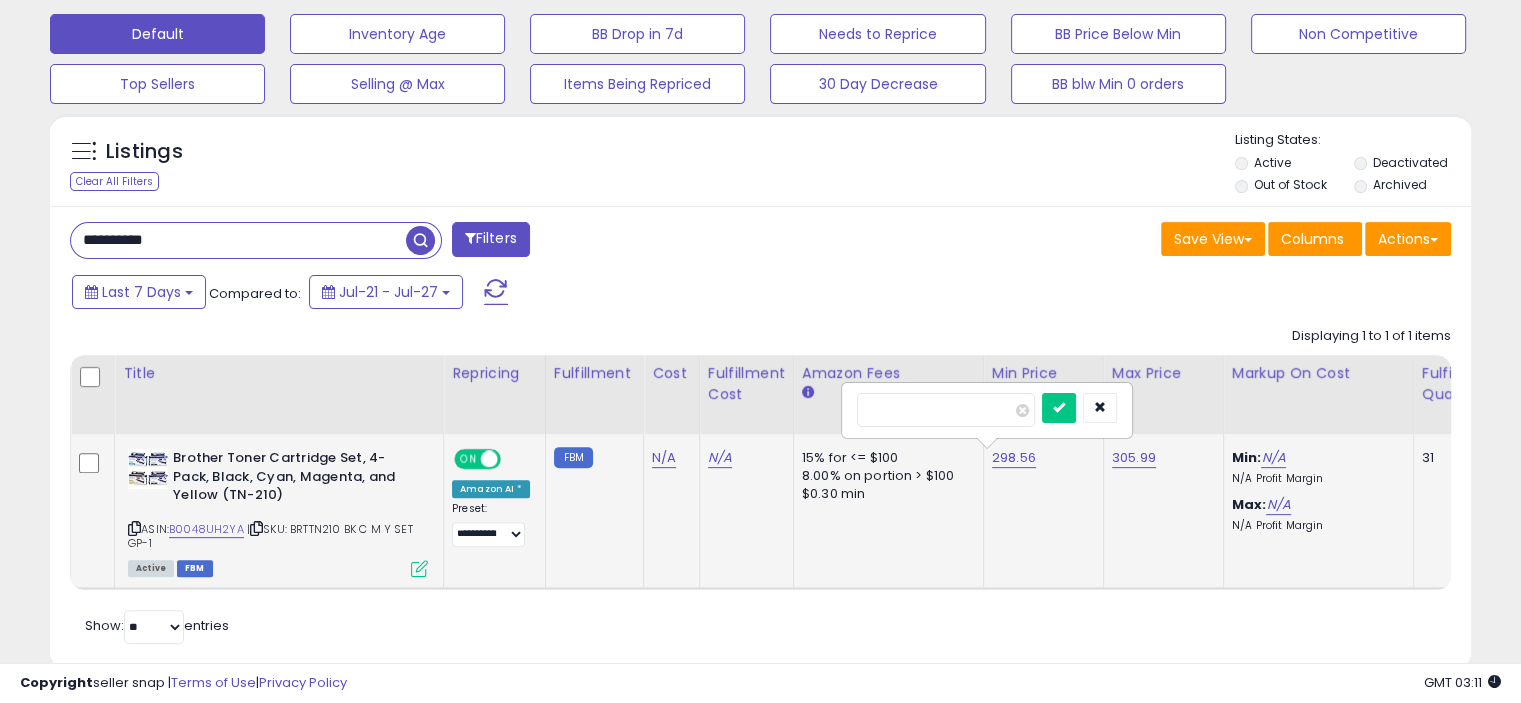 type on "********" 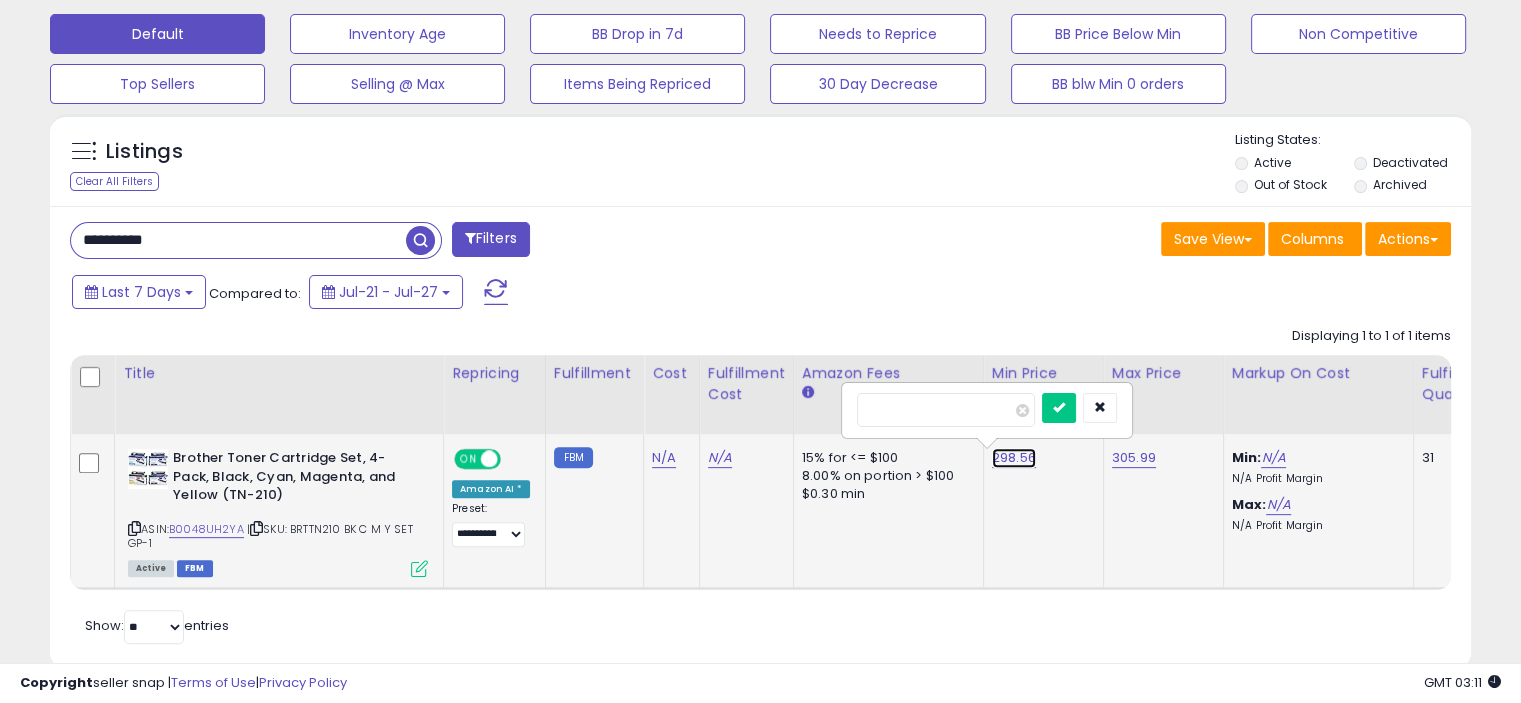 click on "298.56" at bounding box center [1014, 458] 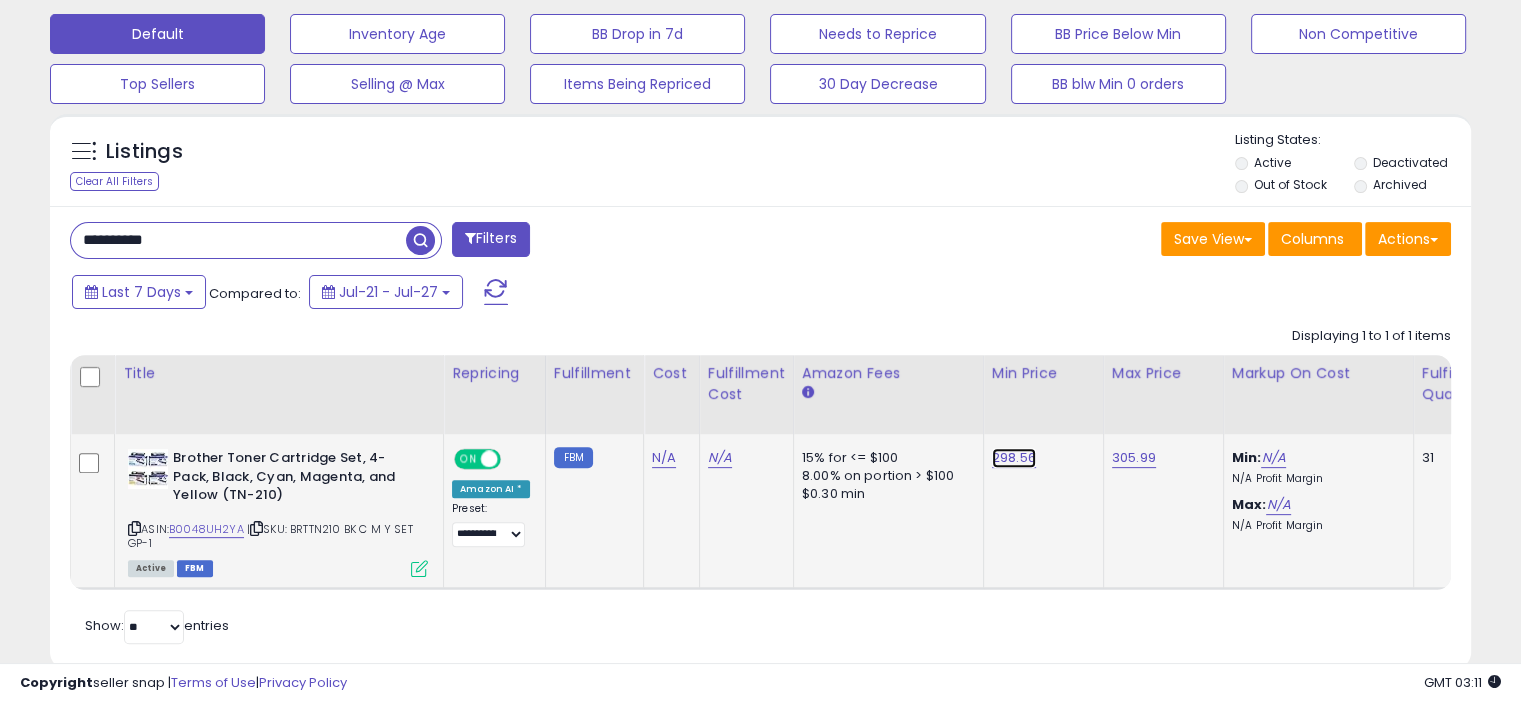 drag, startPoint x: 1003, startPoint y: 451, endPoint x: 1036, endPoint y: 469, distance: 37.589893 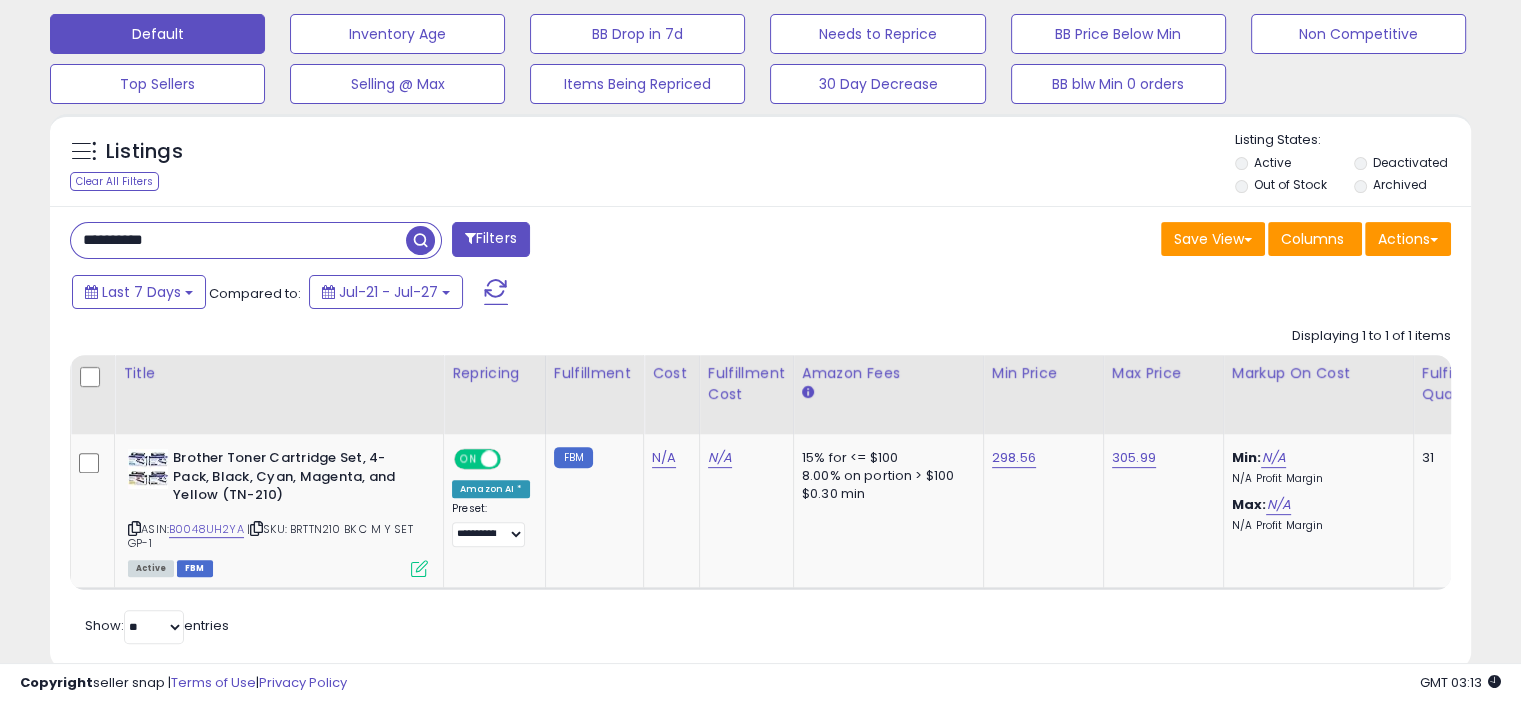 click on "**********" at bounding box center (238, 240) 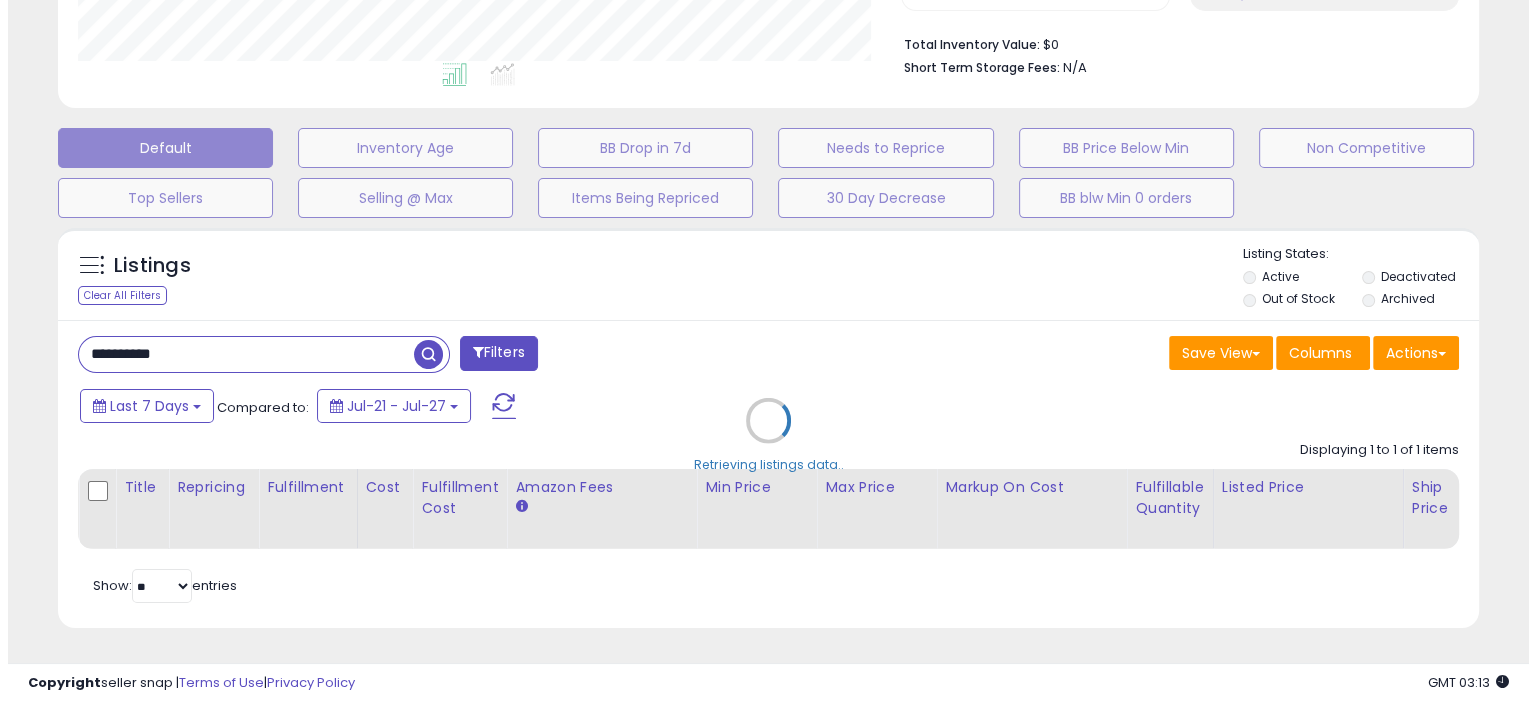 scroll, scrollTop: 516, scrollLeft: 0, axis: vertical 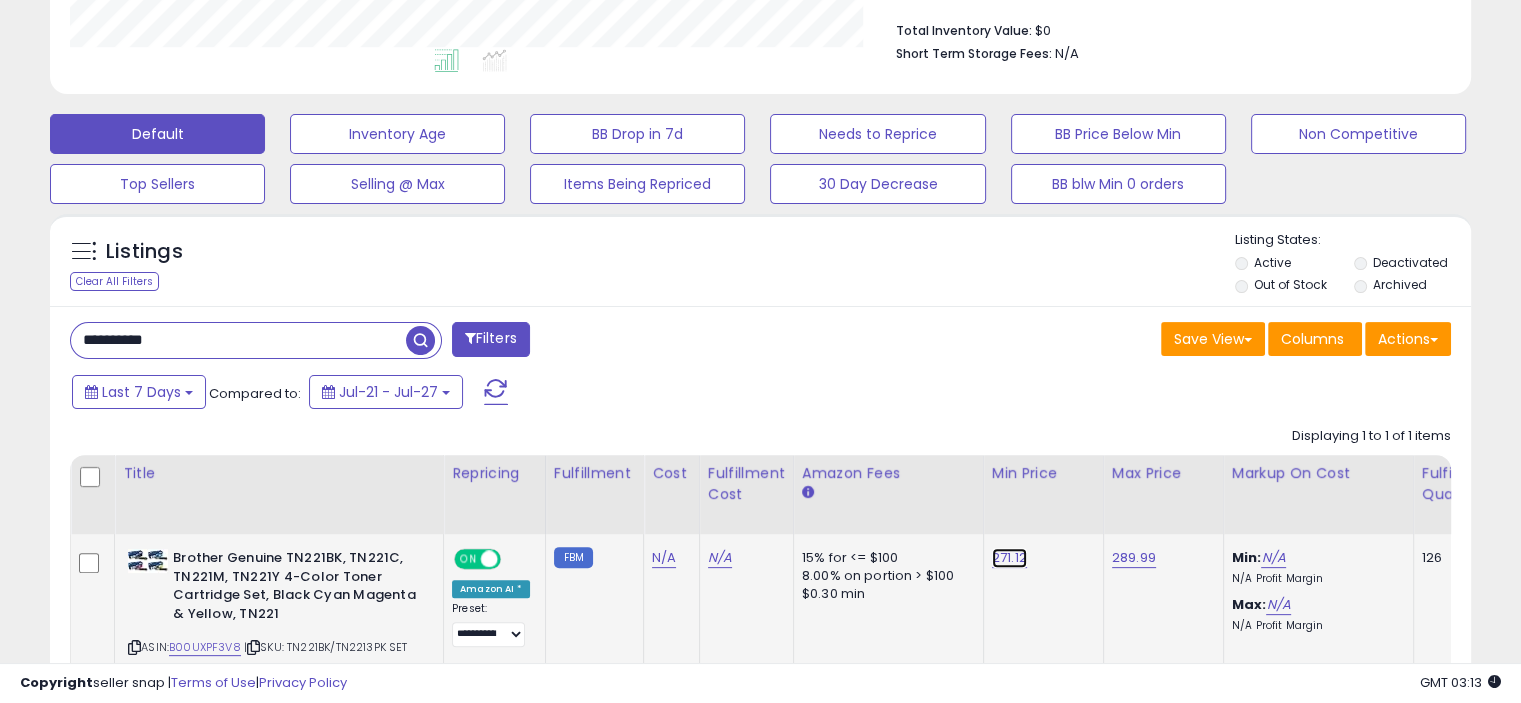 click on "271.12" at bounding box center [1009, 558] 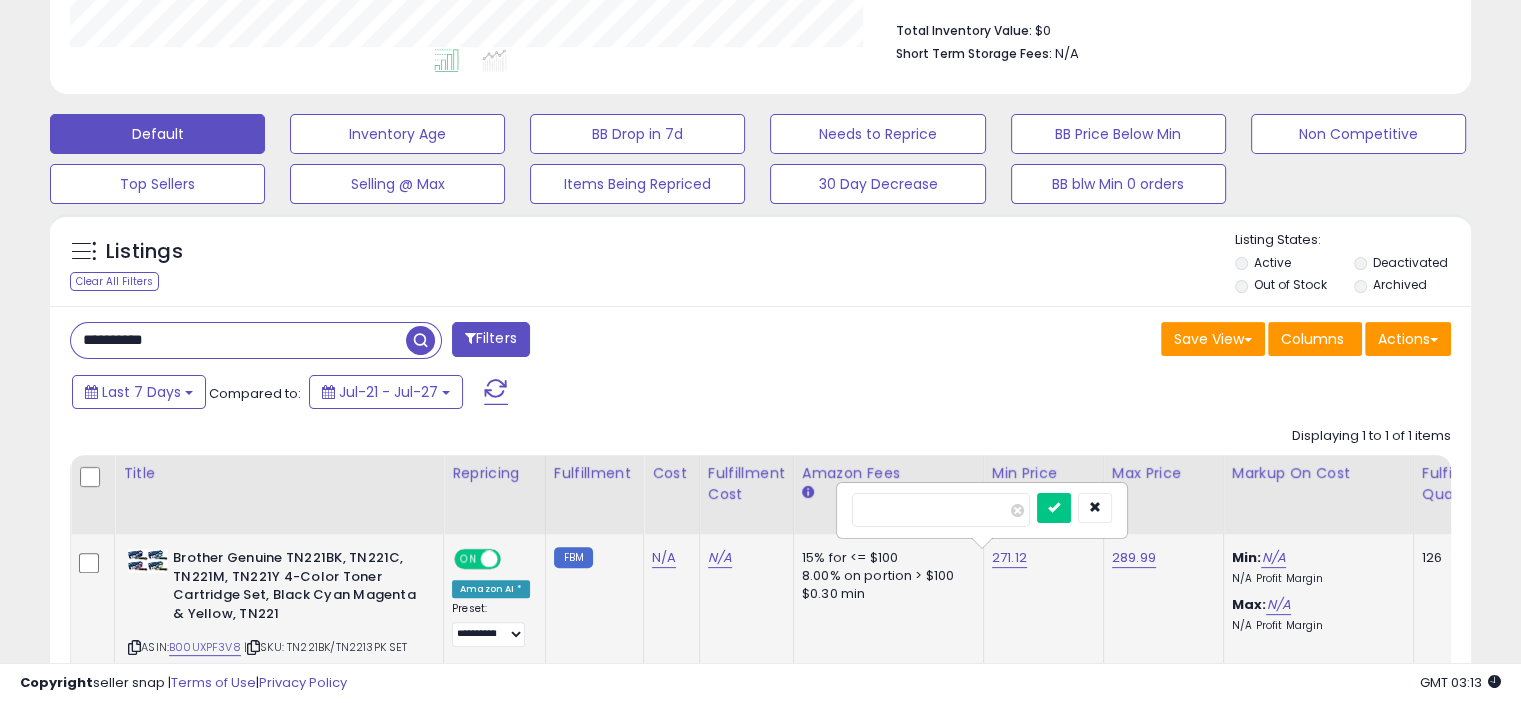 type on "*" 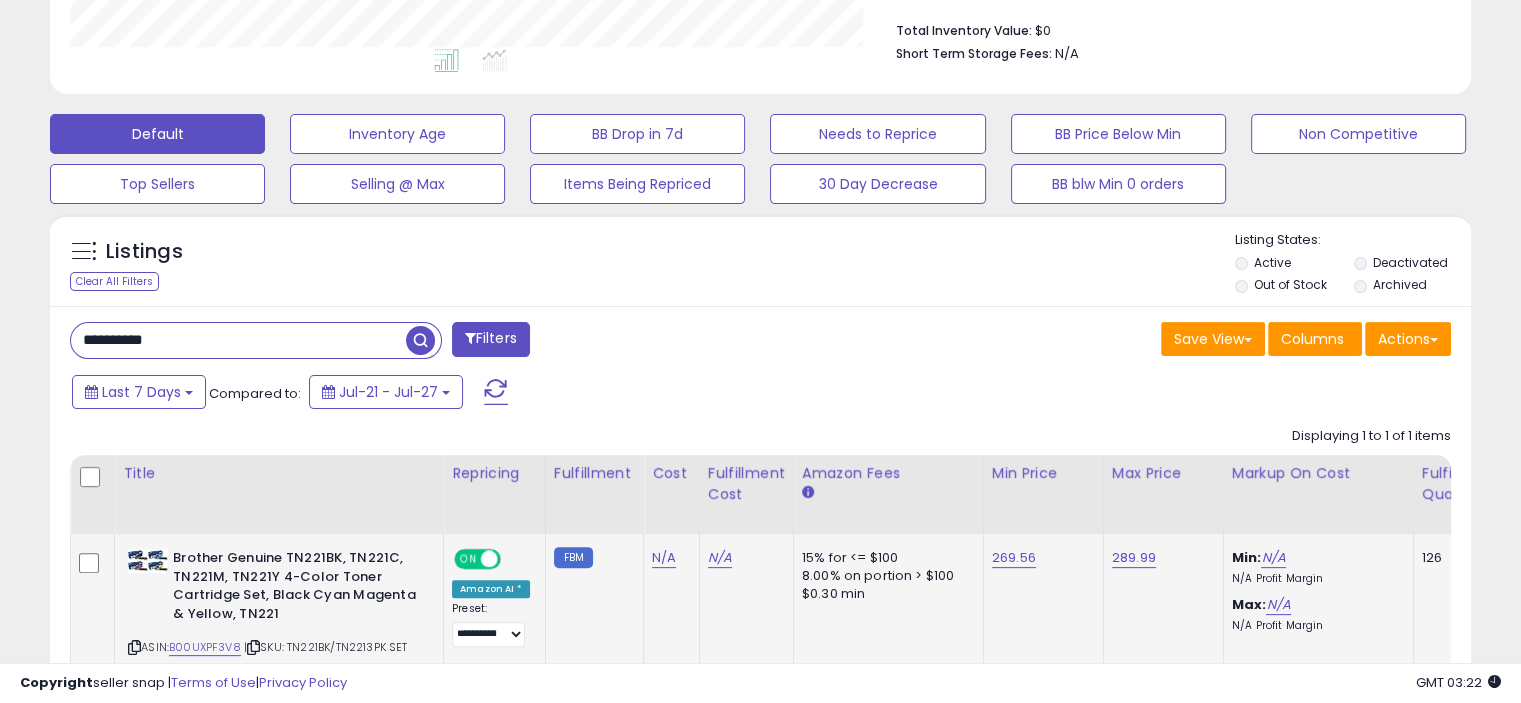 click on "**********" at bounding box center [238, 340] 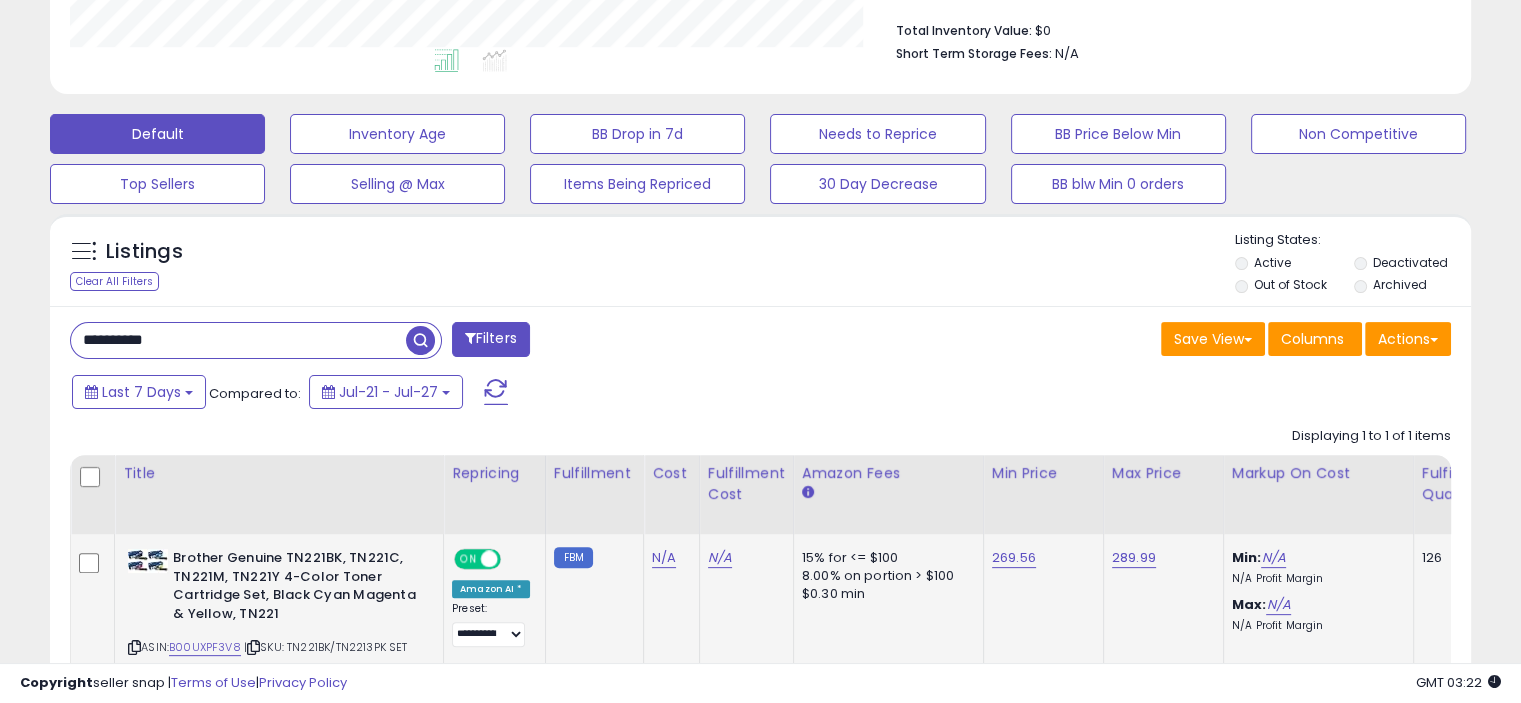 click on "**********" at bounding box center (238, 340) 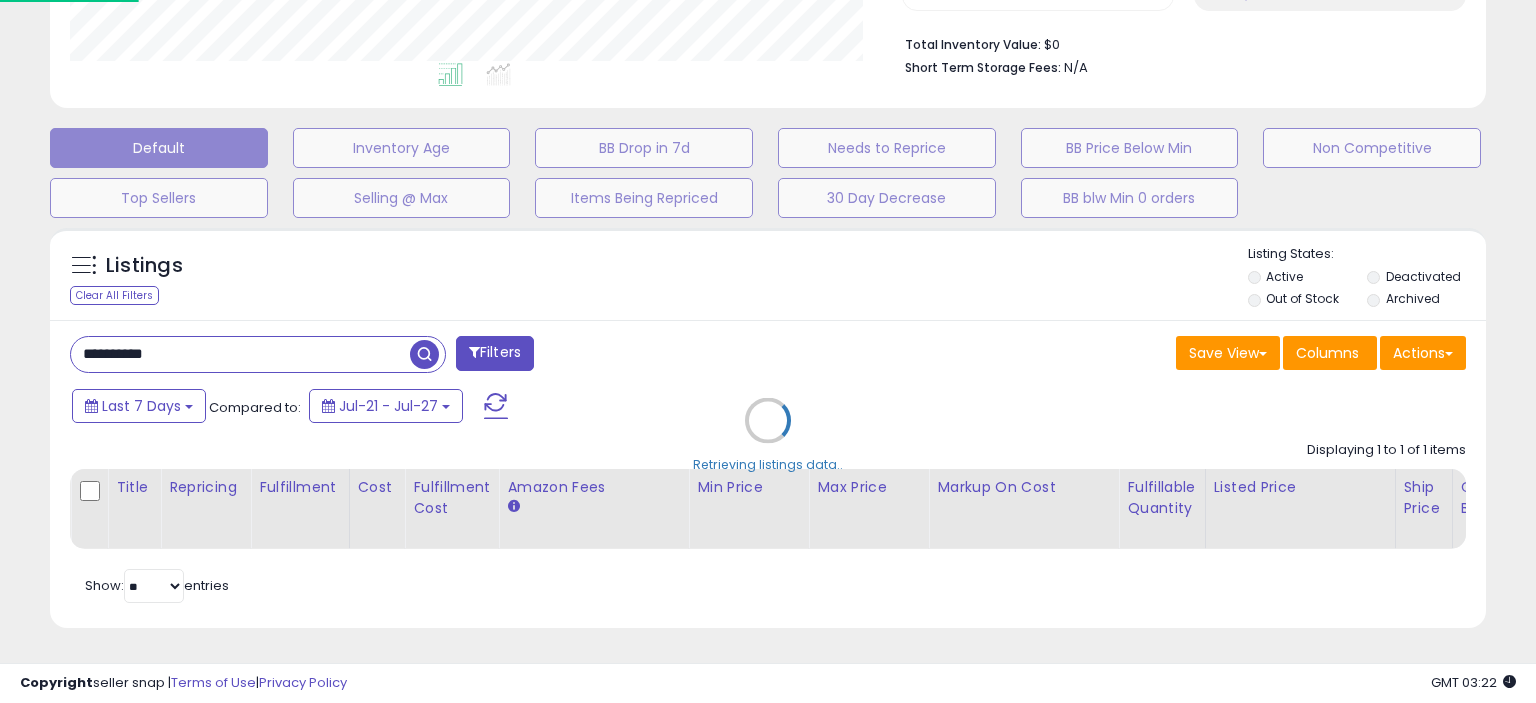 scroll, scrollTop: 999589, scrollLeft: 999168, axis: both 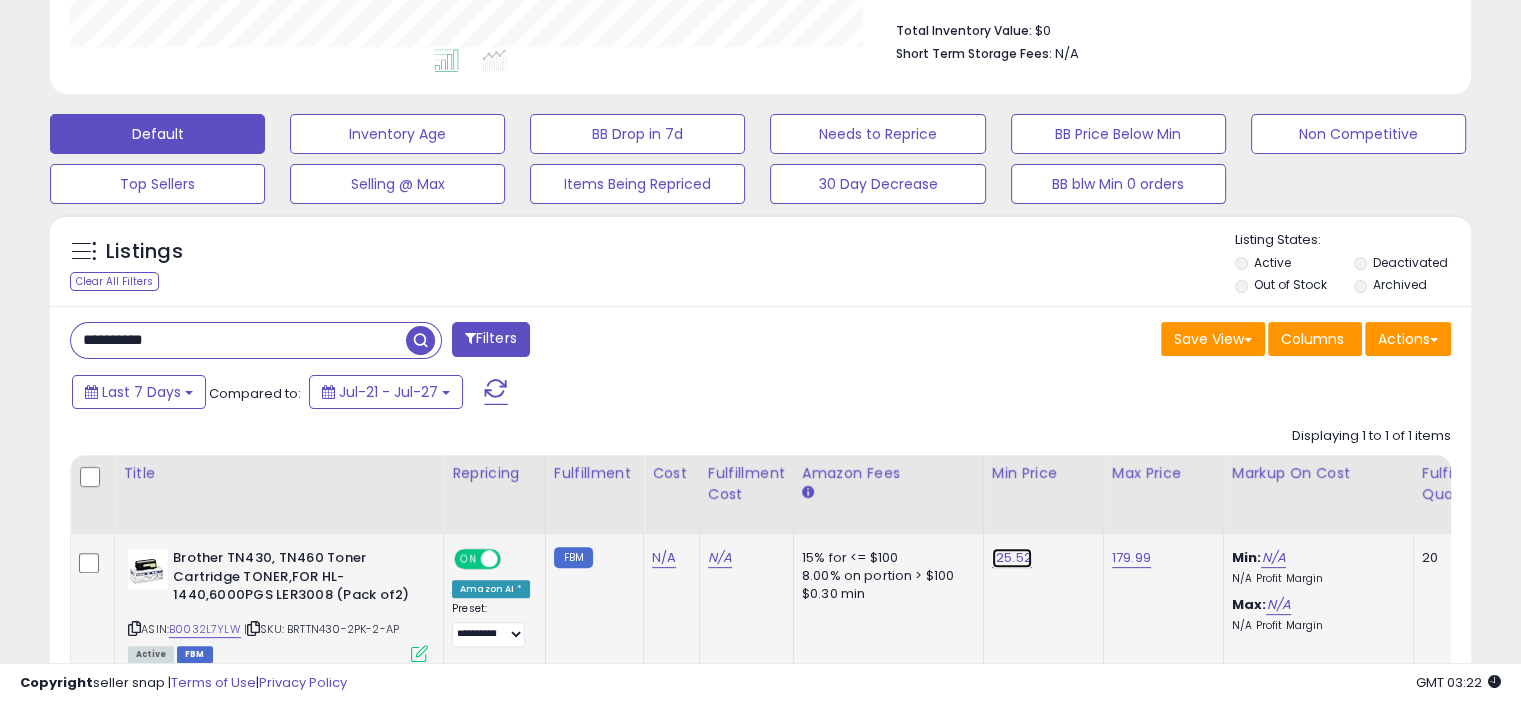 click on "125.52" at bounding box center [1012, 558] 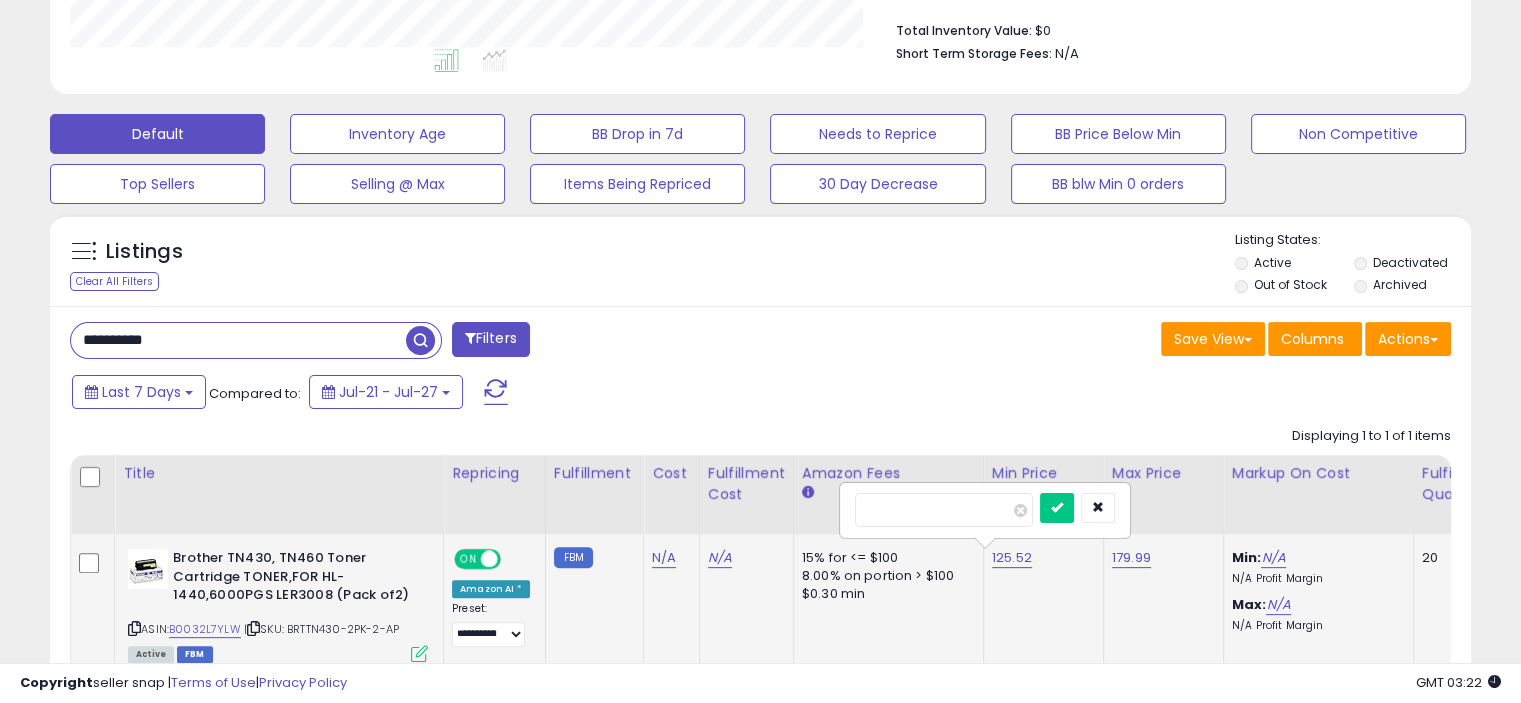 type on "*" 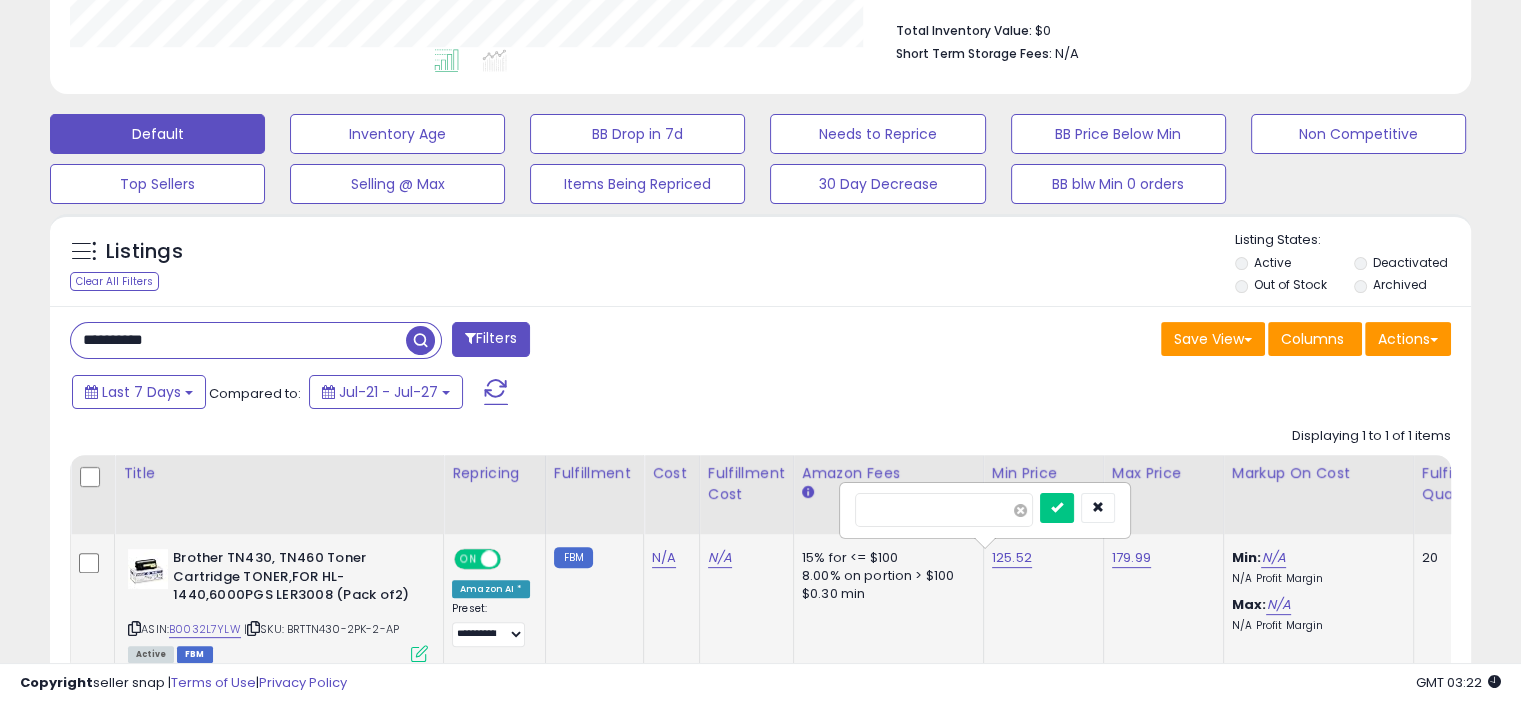 type on "******" 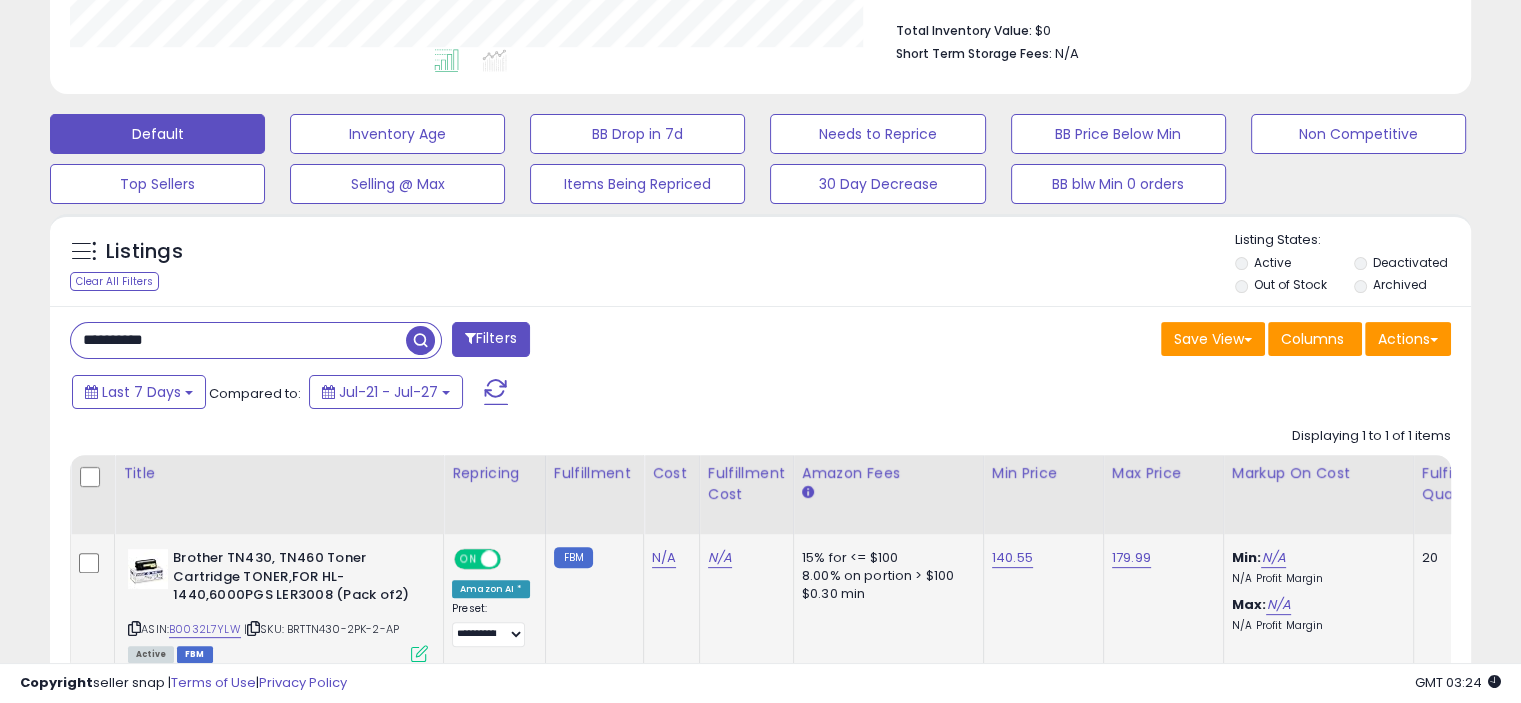 click on "**********" at bounding box center (238, 340) 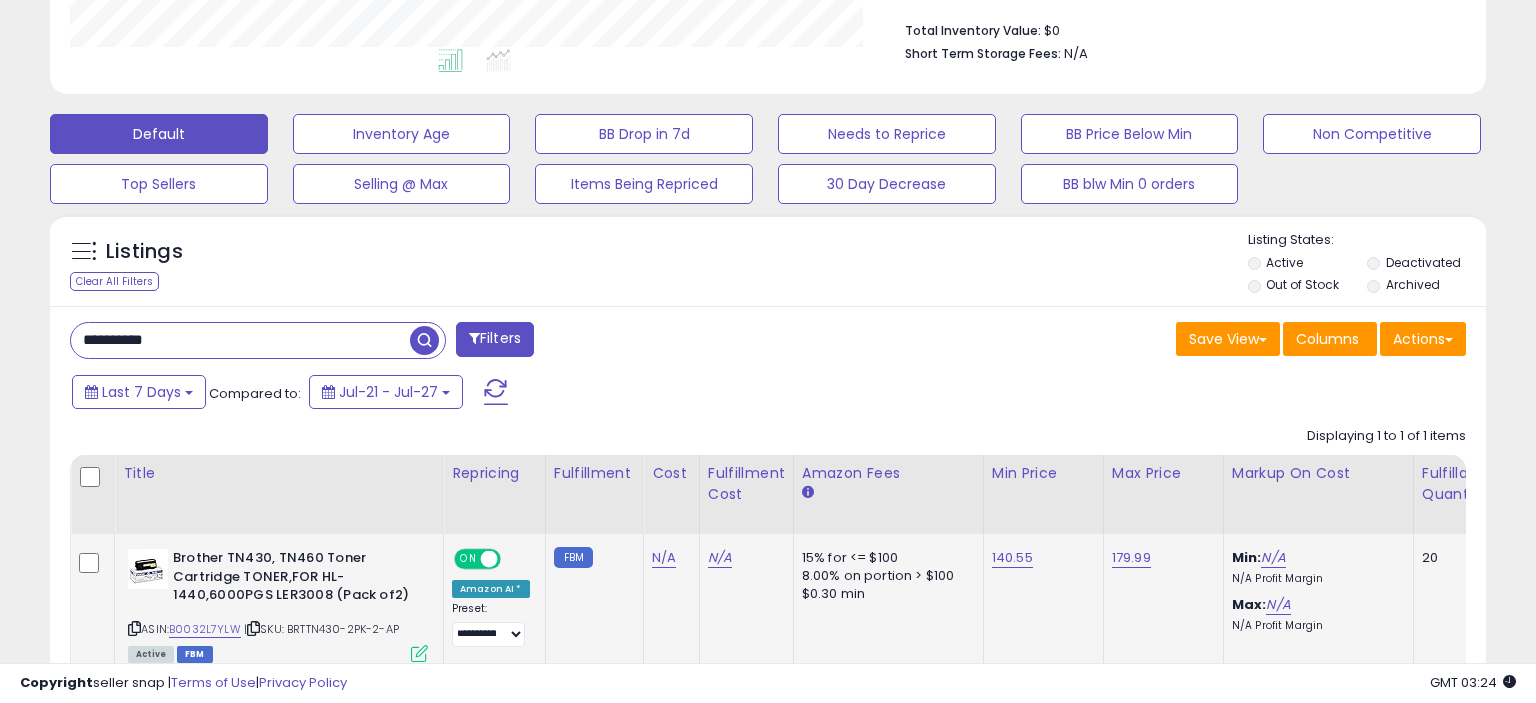 scroll, scrollTop: 999589, scrollLeft: 999168, axis: both 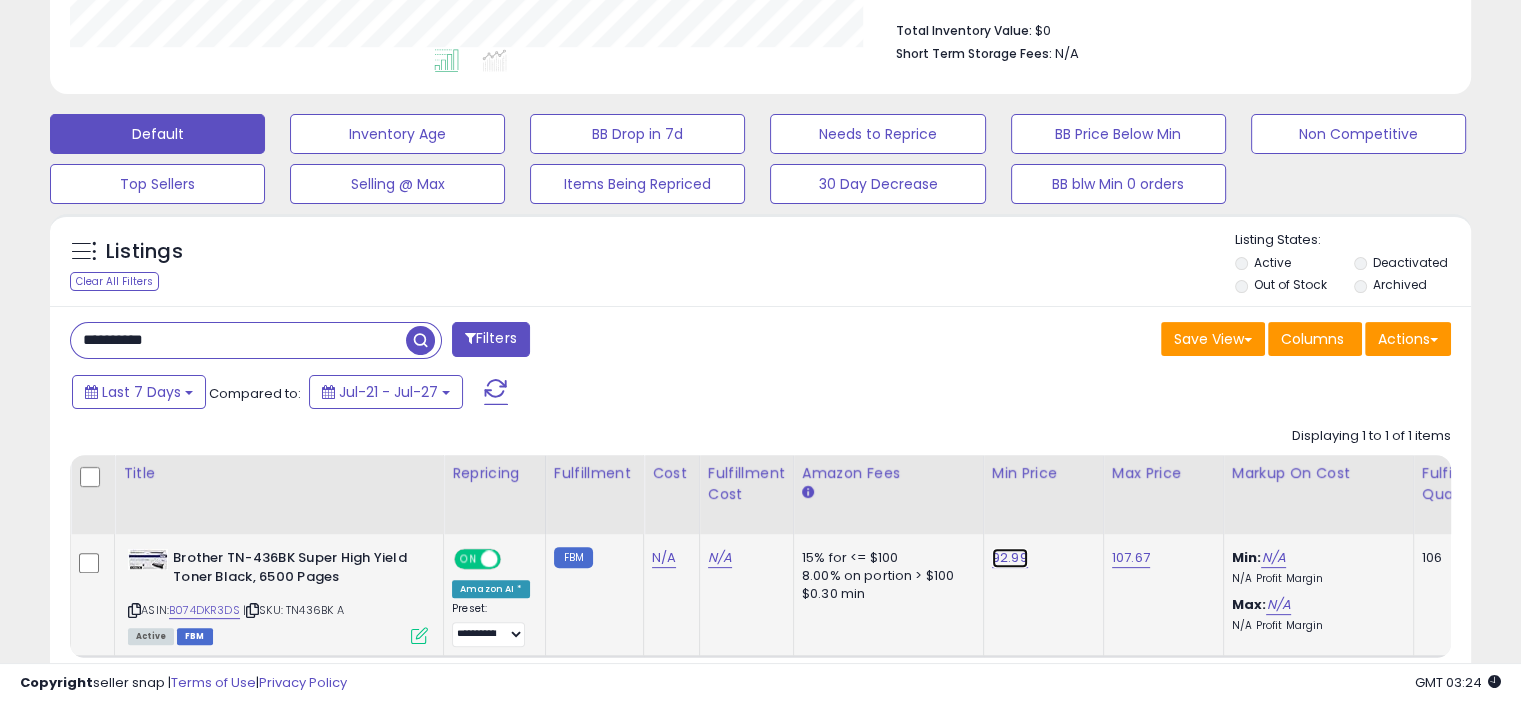 click on "92.99" at bounding box center (1010, 558) 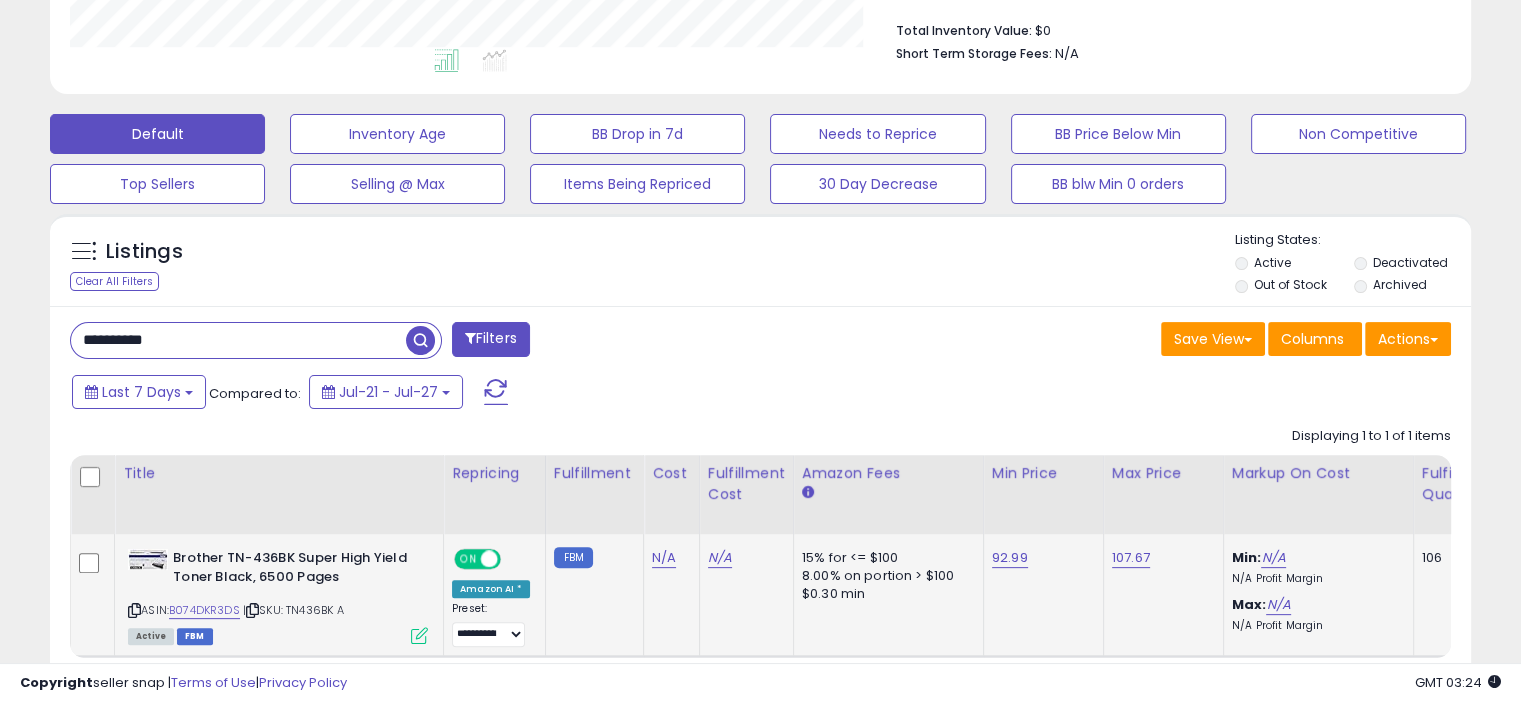 scroll, scrollTop: 999589, scrollLeft: 999176, axis: both 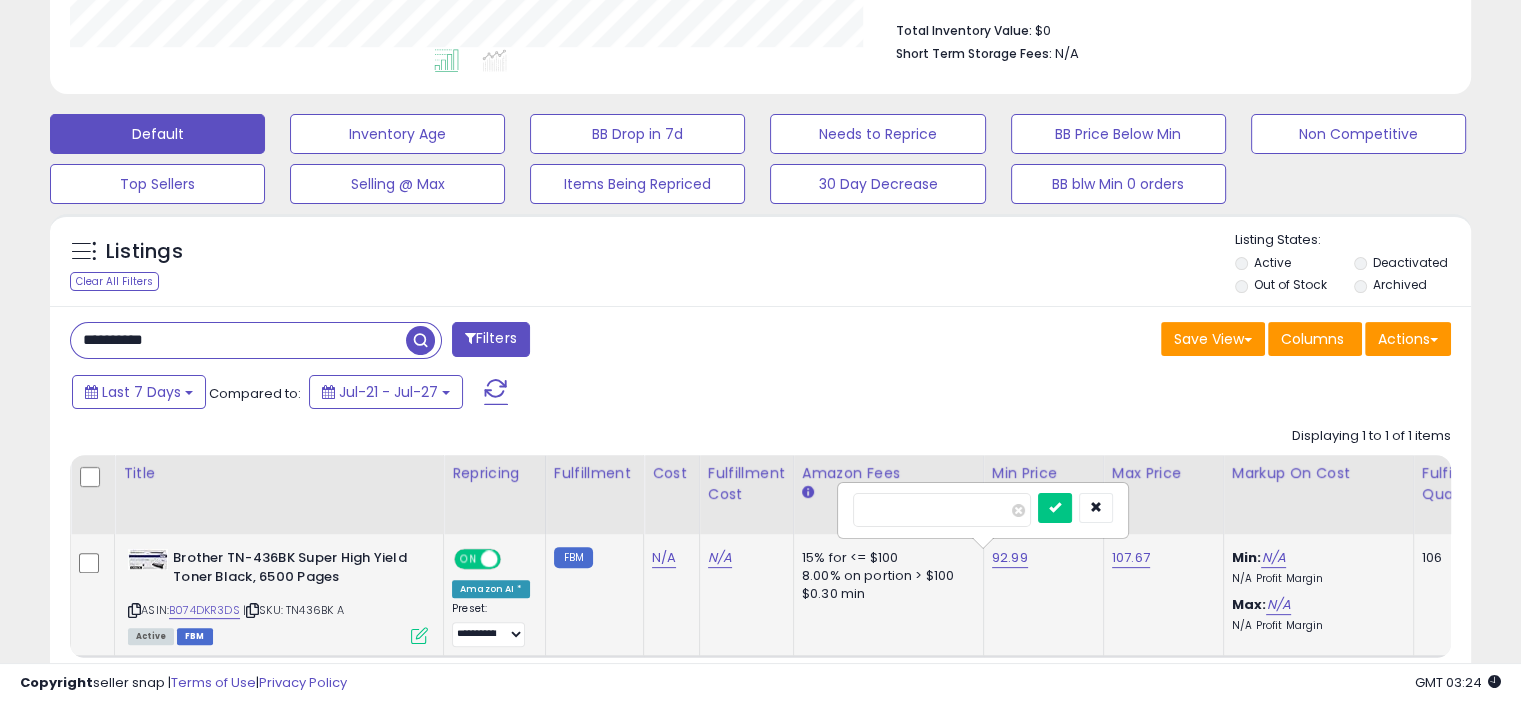 type on "*" 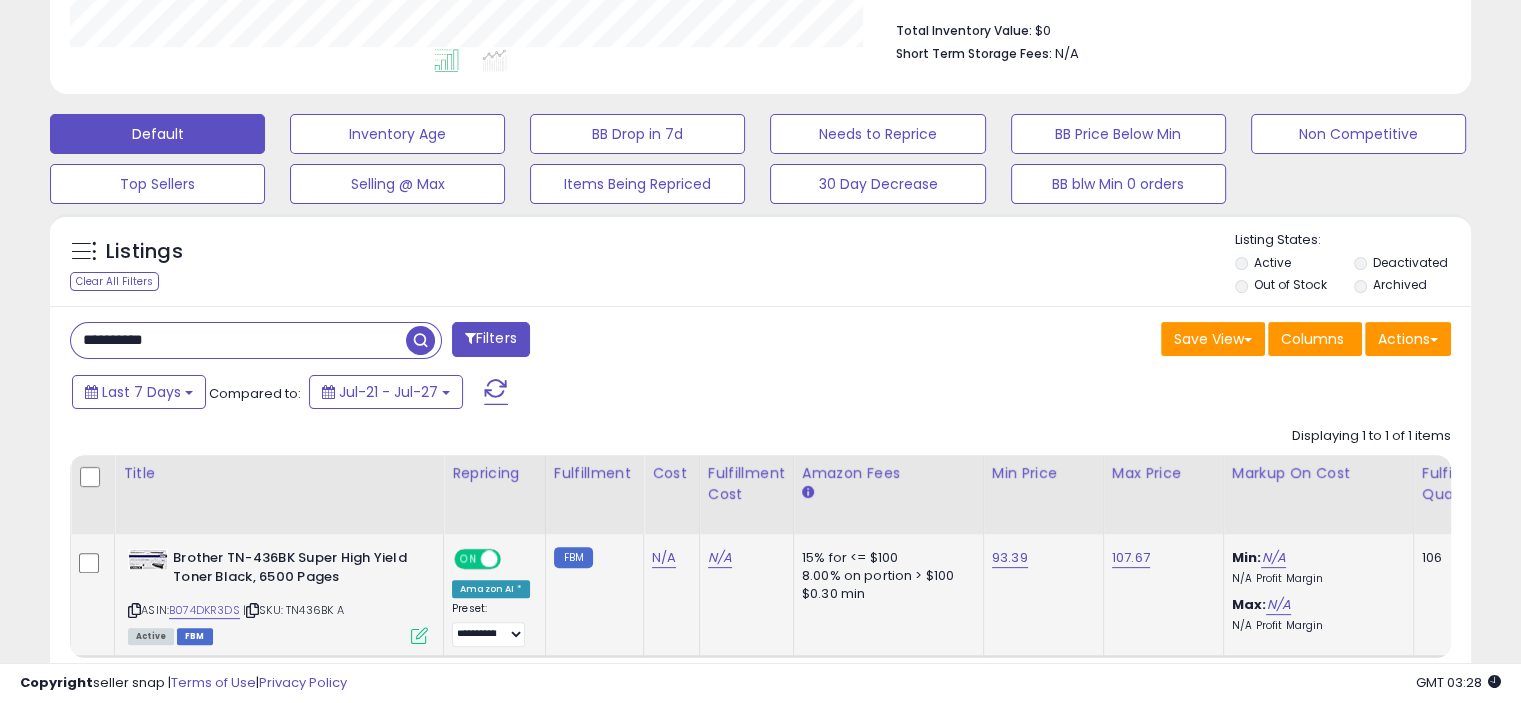 click on "**********" at bounding box center [238, 340] 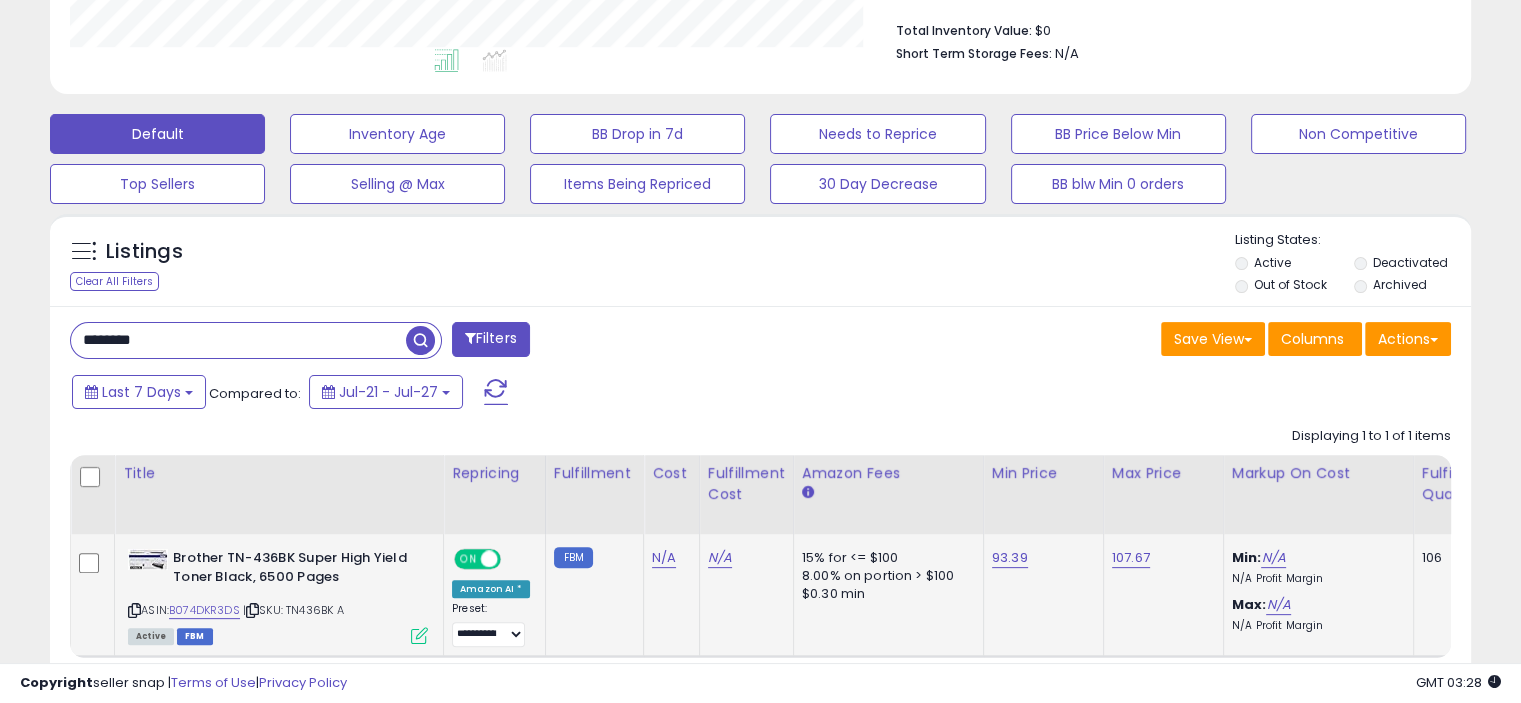type on "********" 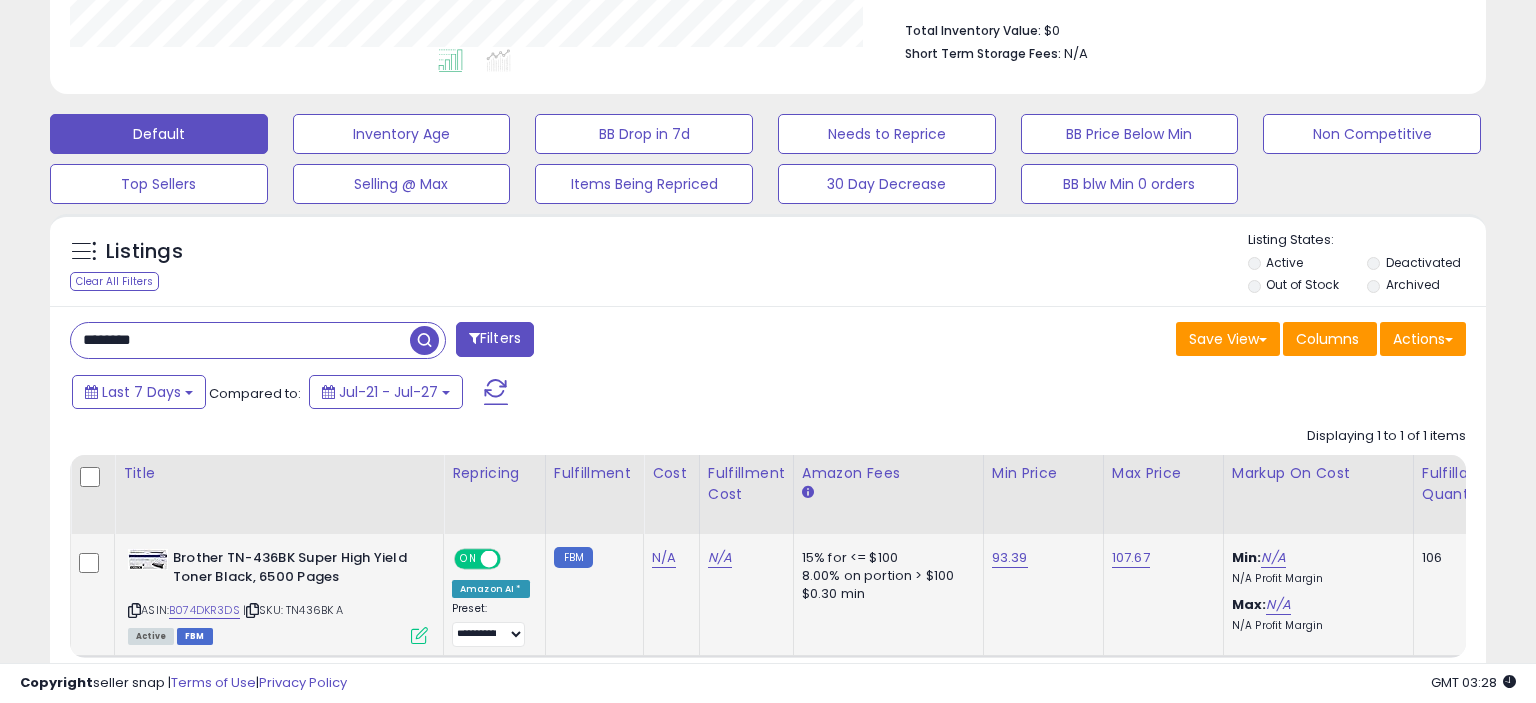 scroll, scrollTop: 999589, scrollLeft: 999168, axis: both 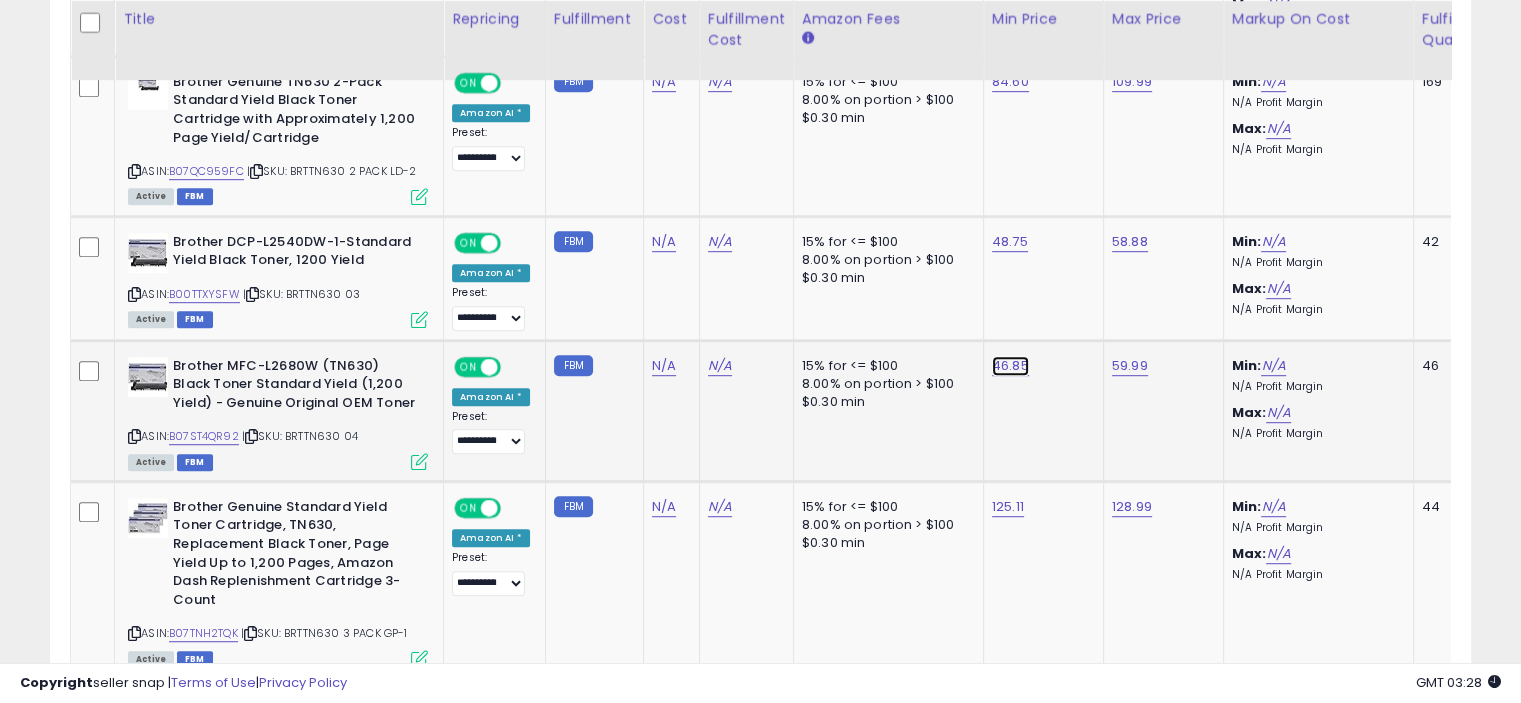 click on "46.85" at bounding box center (1010, -42) 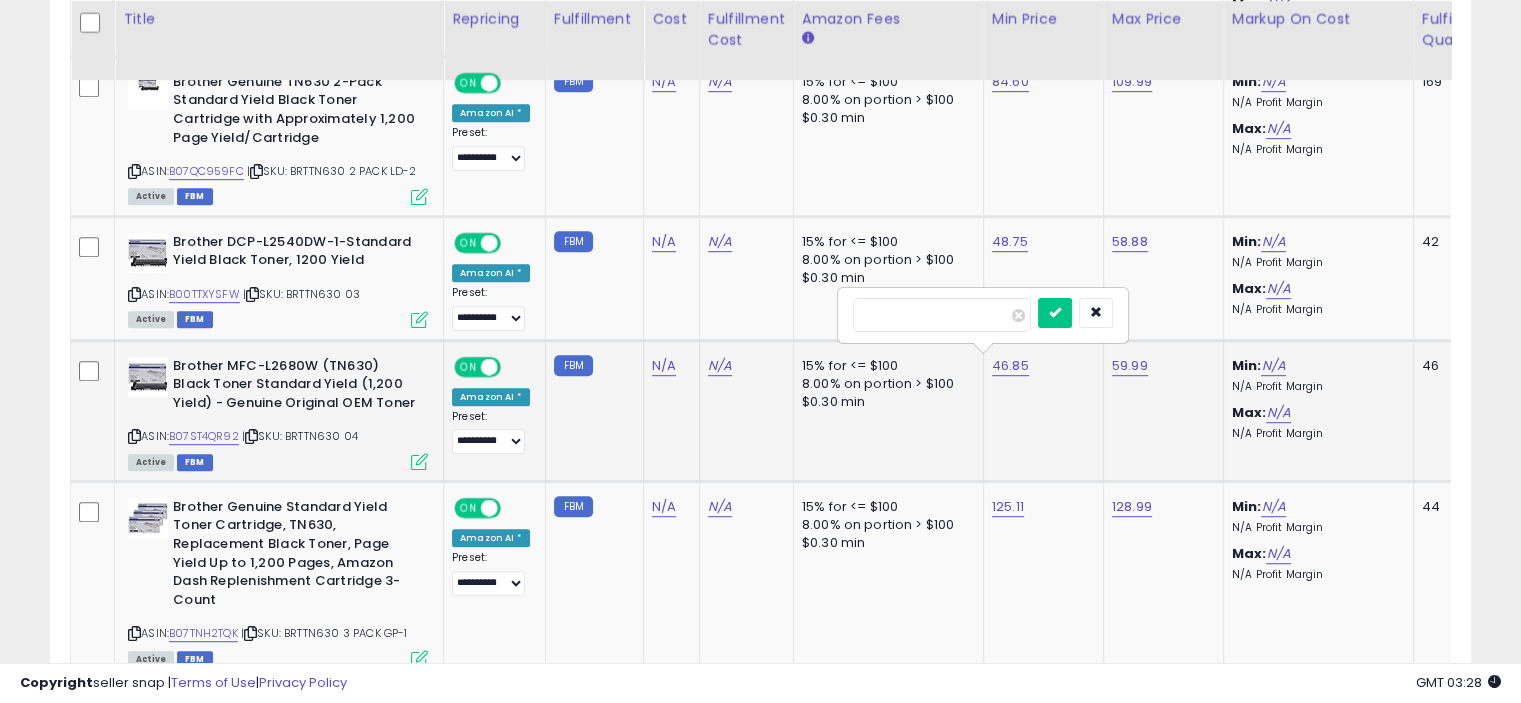 type on "*" 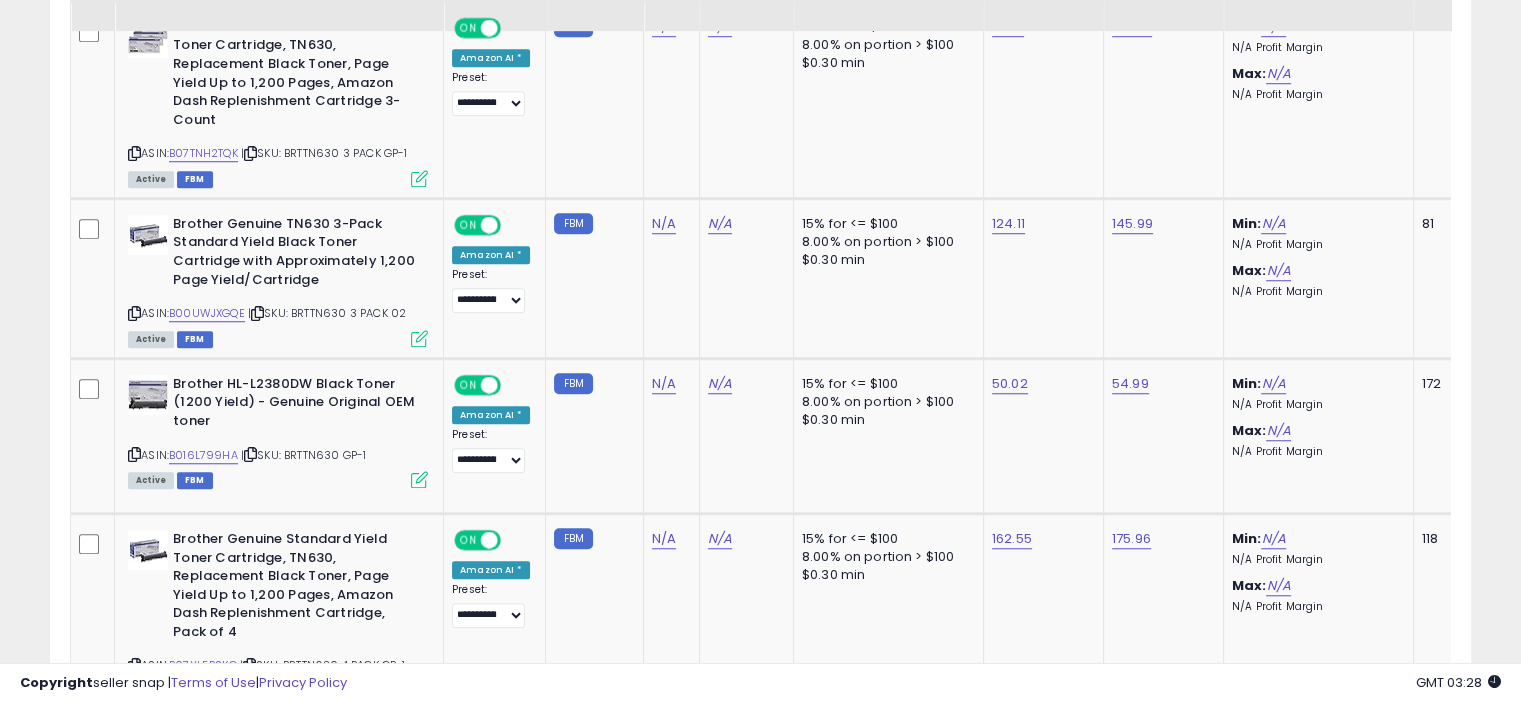 scroll, scrollTop: 1616, scrollLeft: 0, axis: vertical 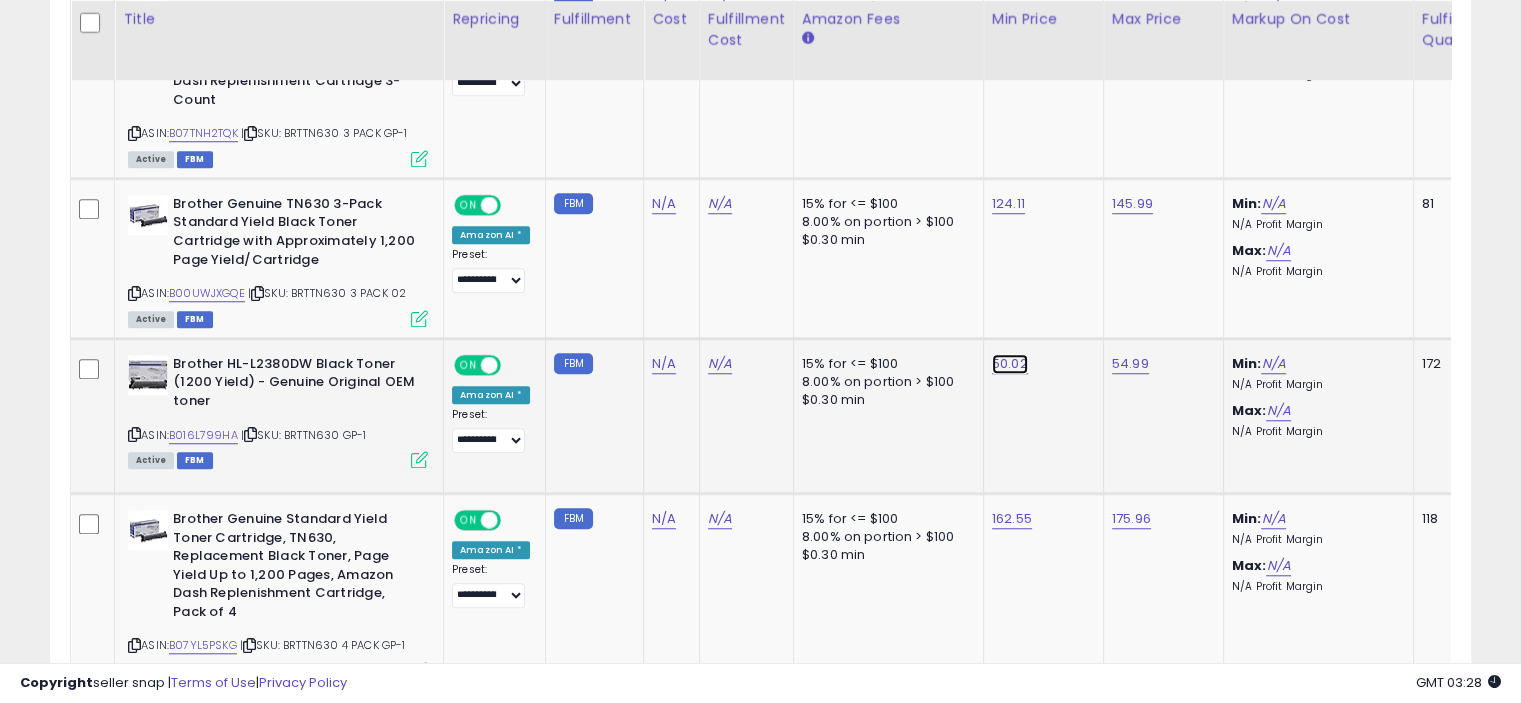 click on "50.02" at bounding box center (1010, -542) 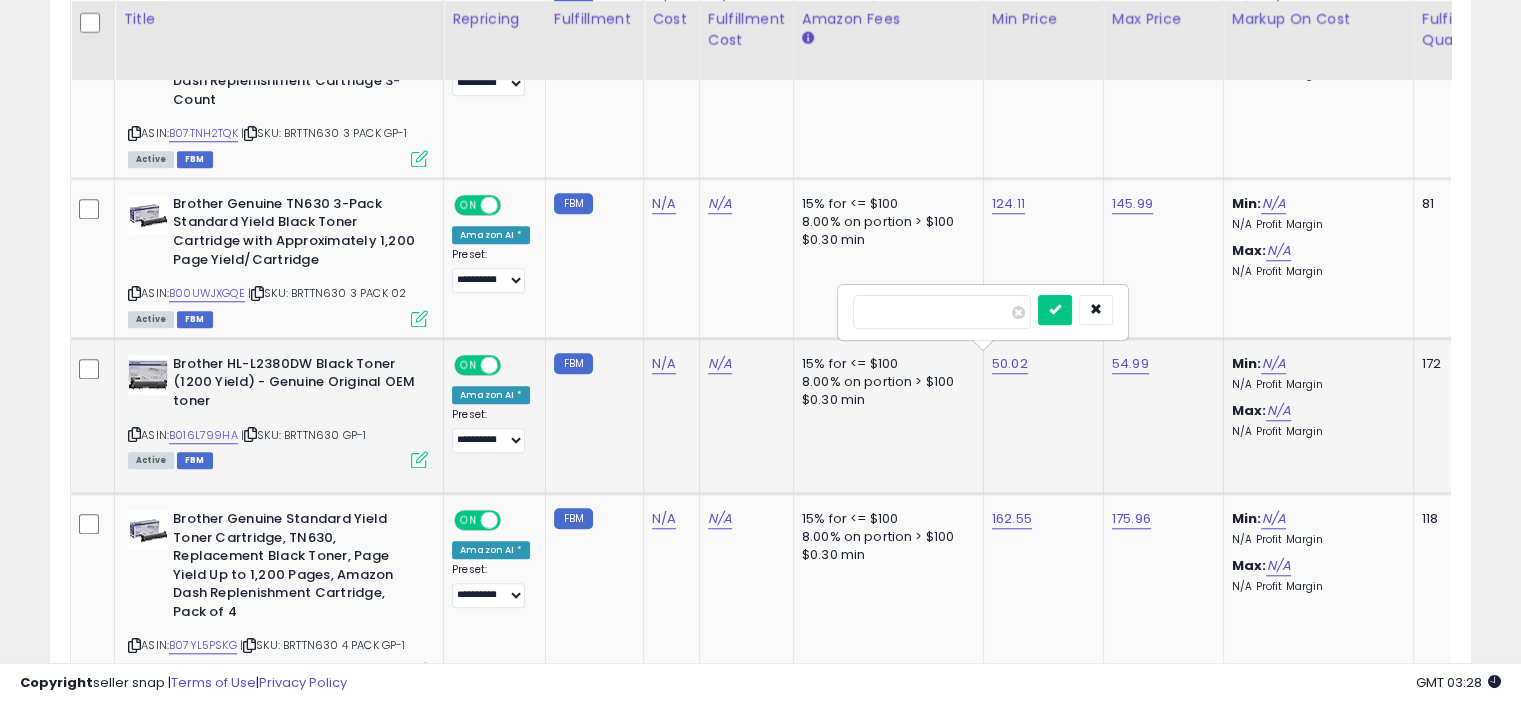 type on "*" 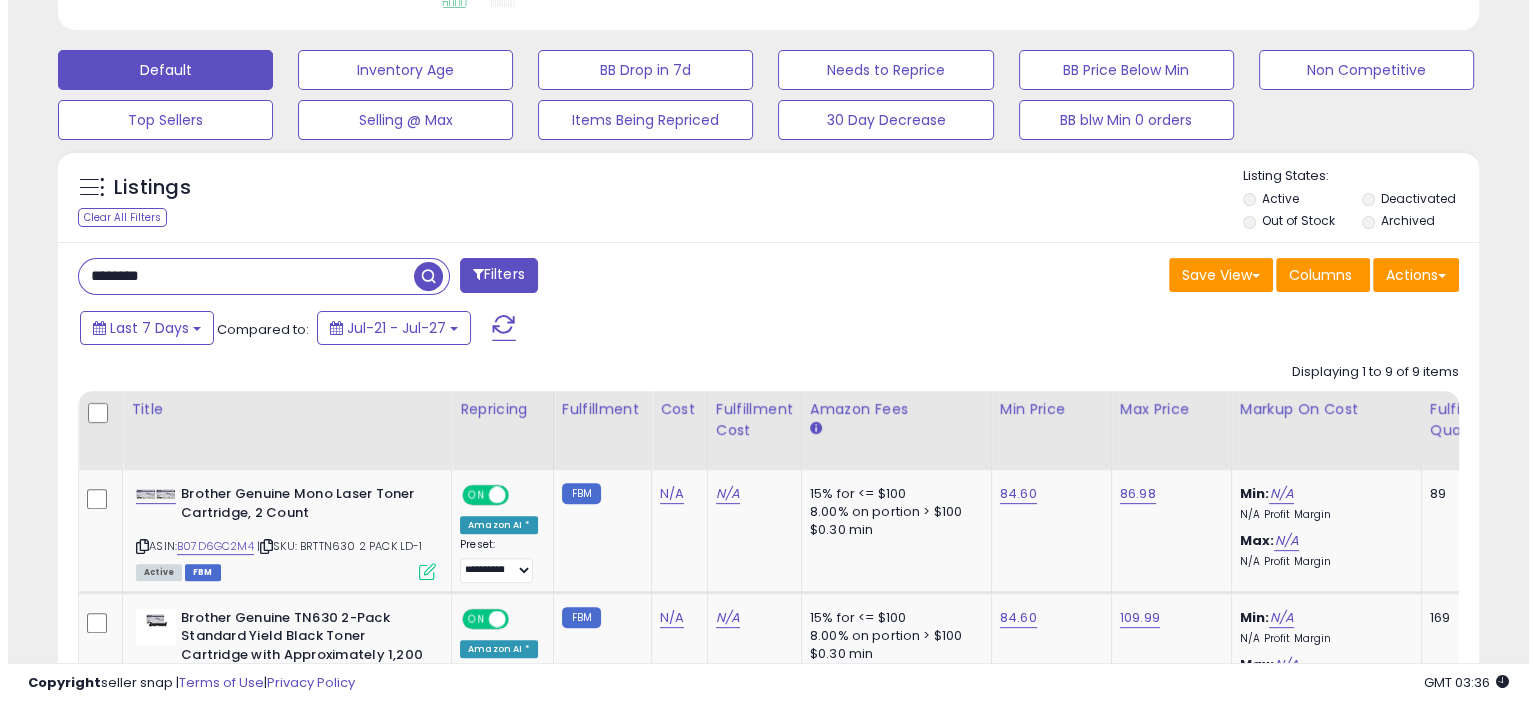 scroll, scrollTop: 416, scrollLeft: 0, axis: vertical 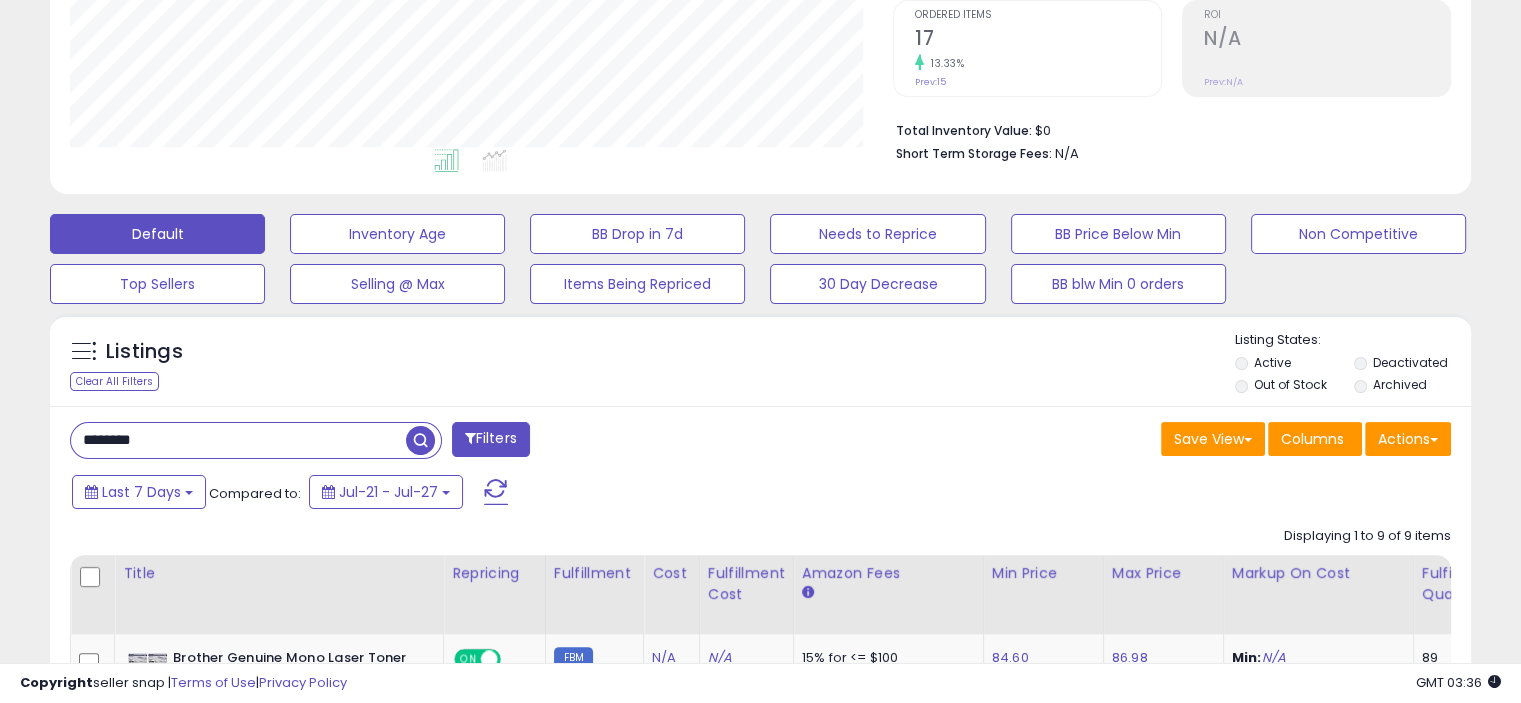click on "********" at bounding box center [238, 440] 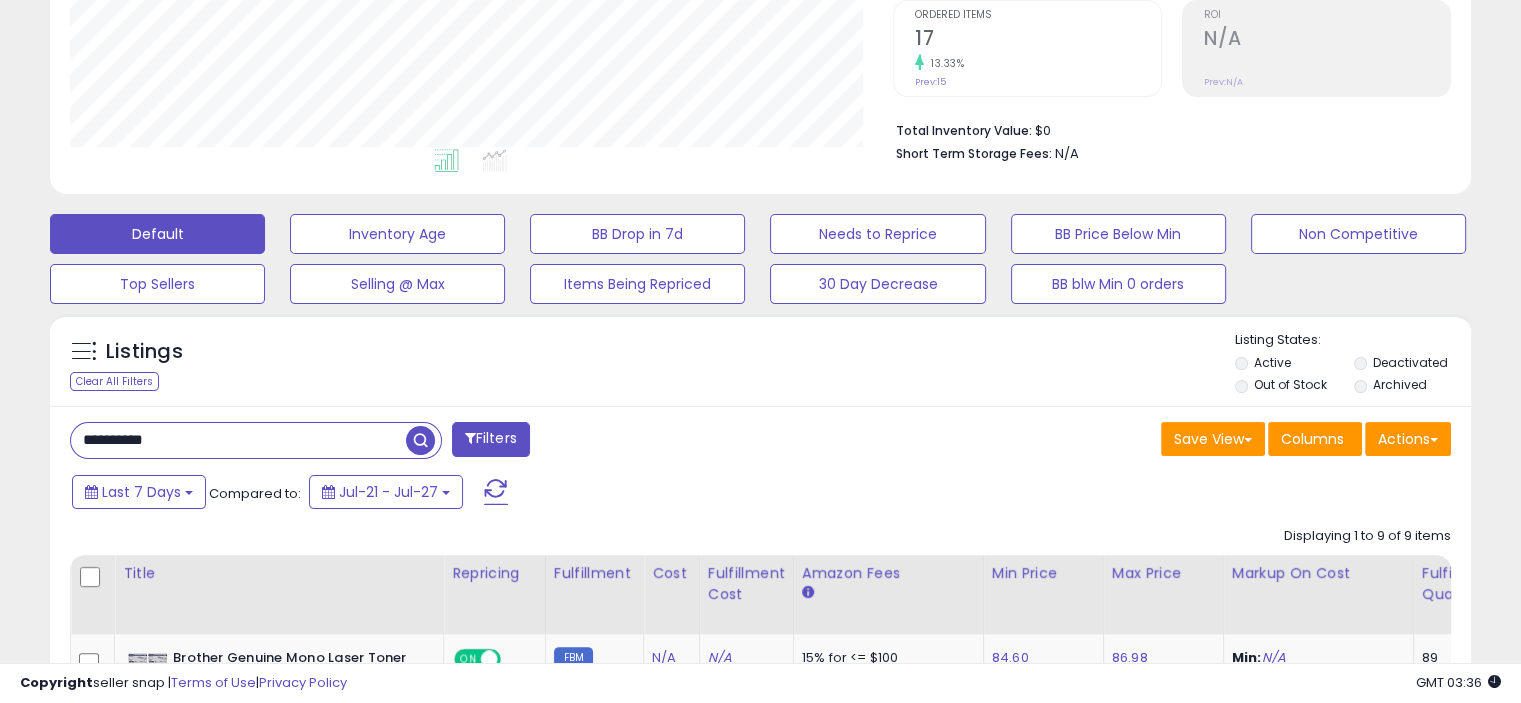 type on "**********" 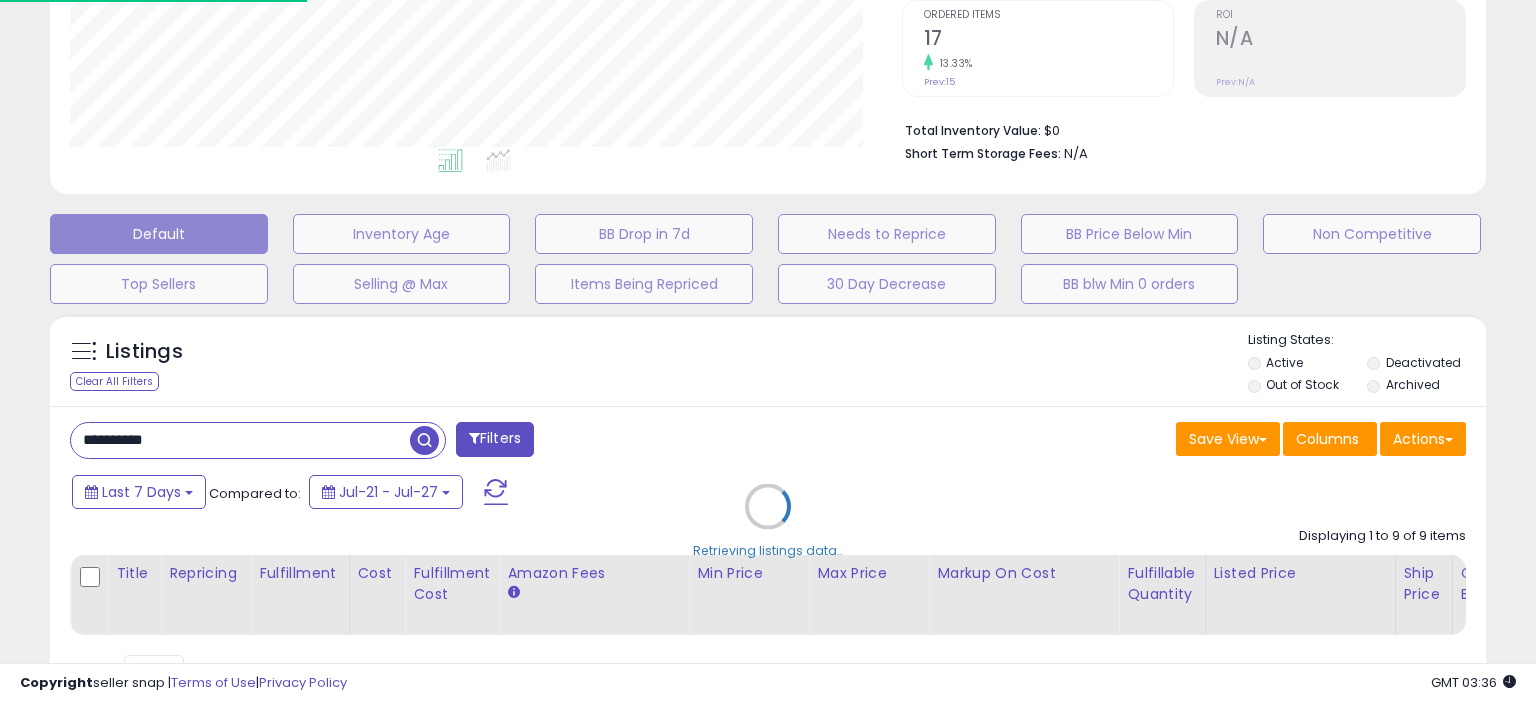 scroll, scrollTop: 999589, scrollLeft: 999168, axis: both 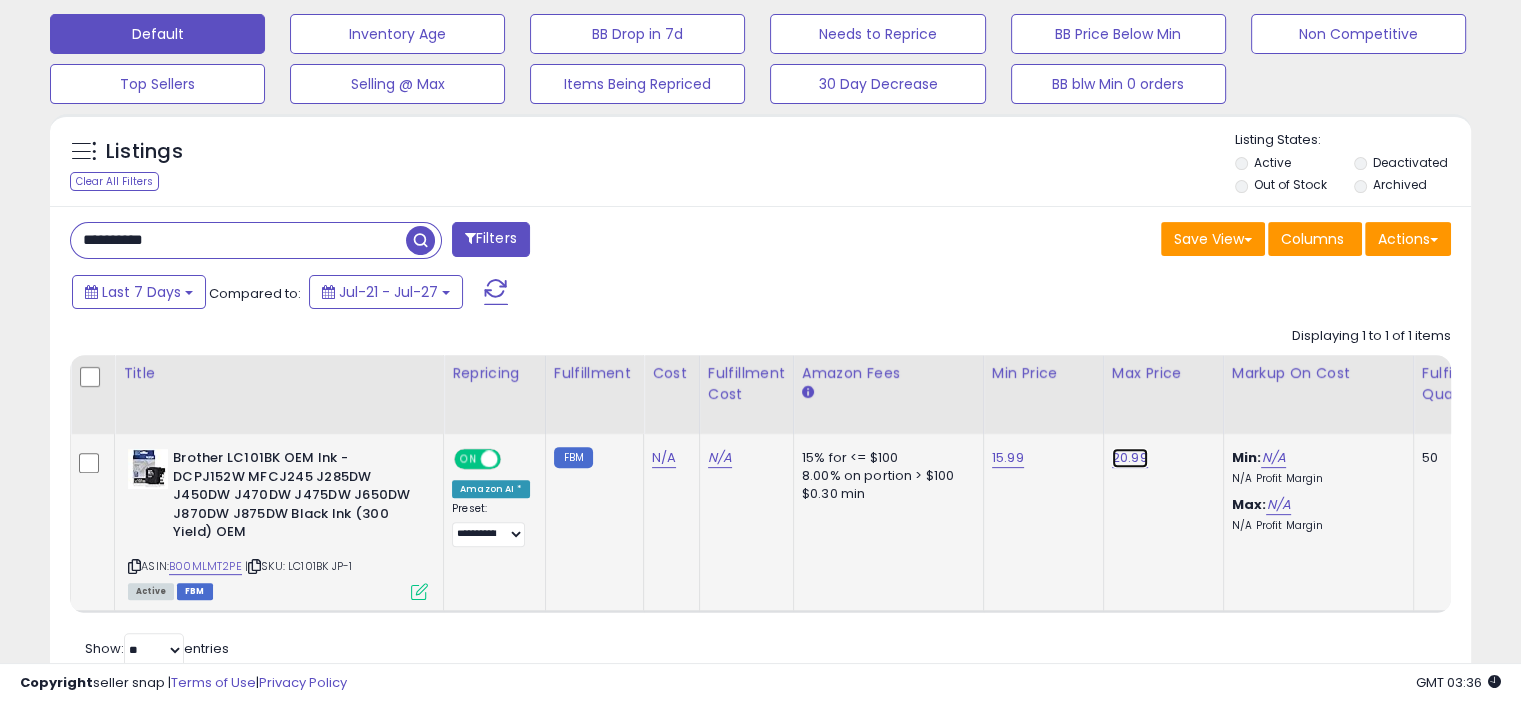 click on "20.99" at bounding box center (1130, 458) 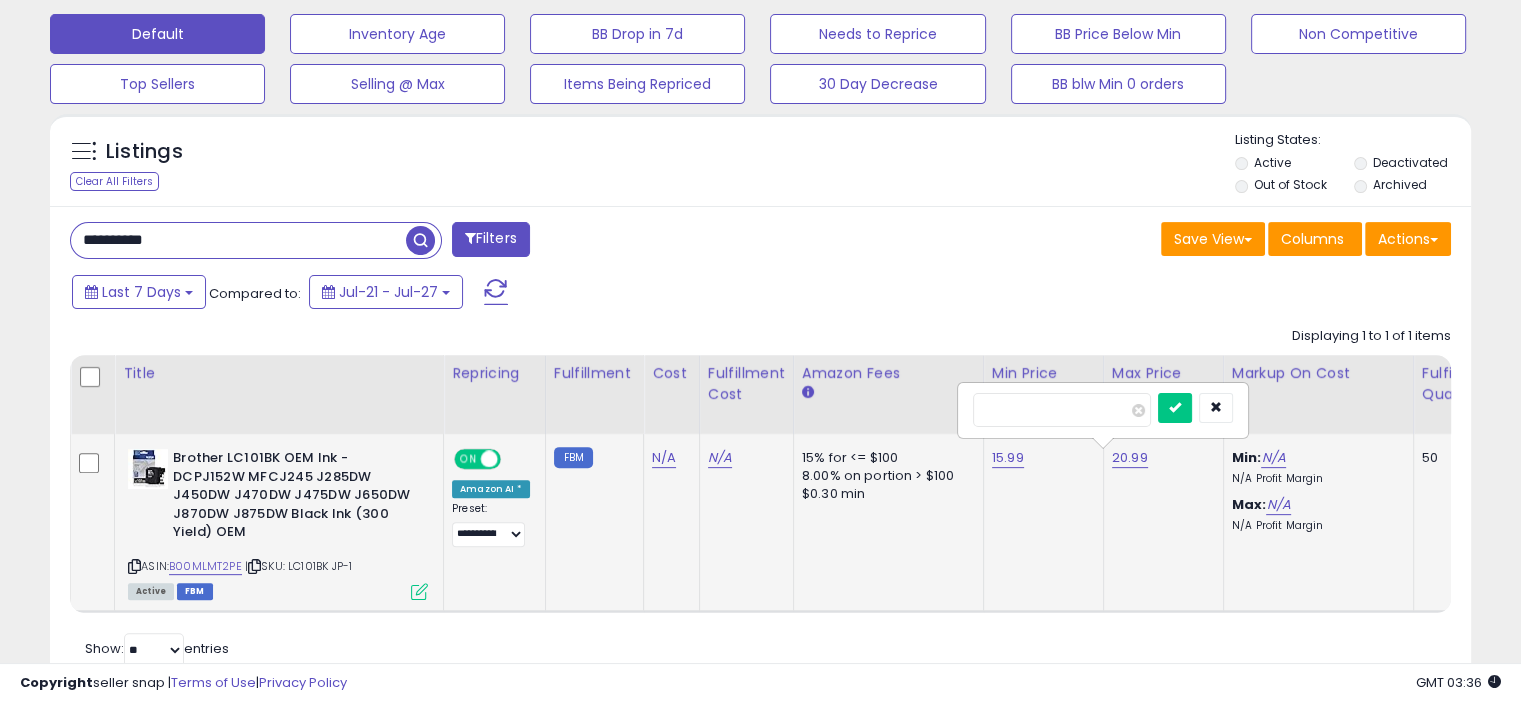 type on "*" 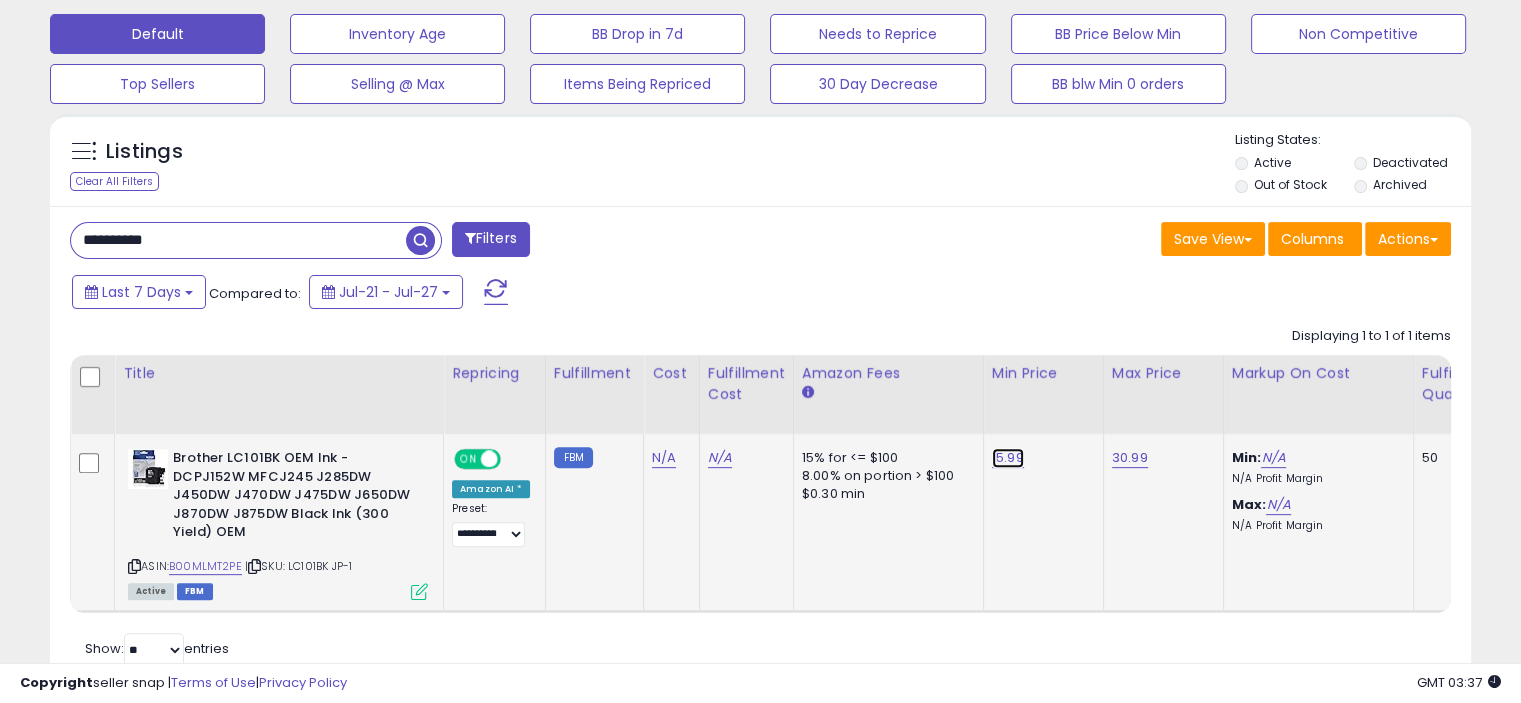 click on "15.99" at bounding box center (1008, 458) 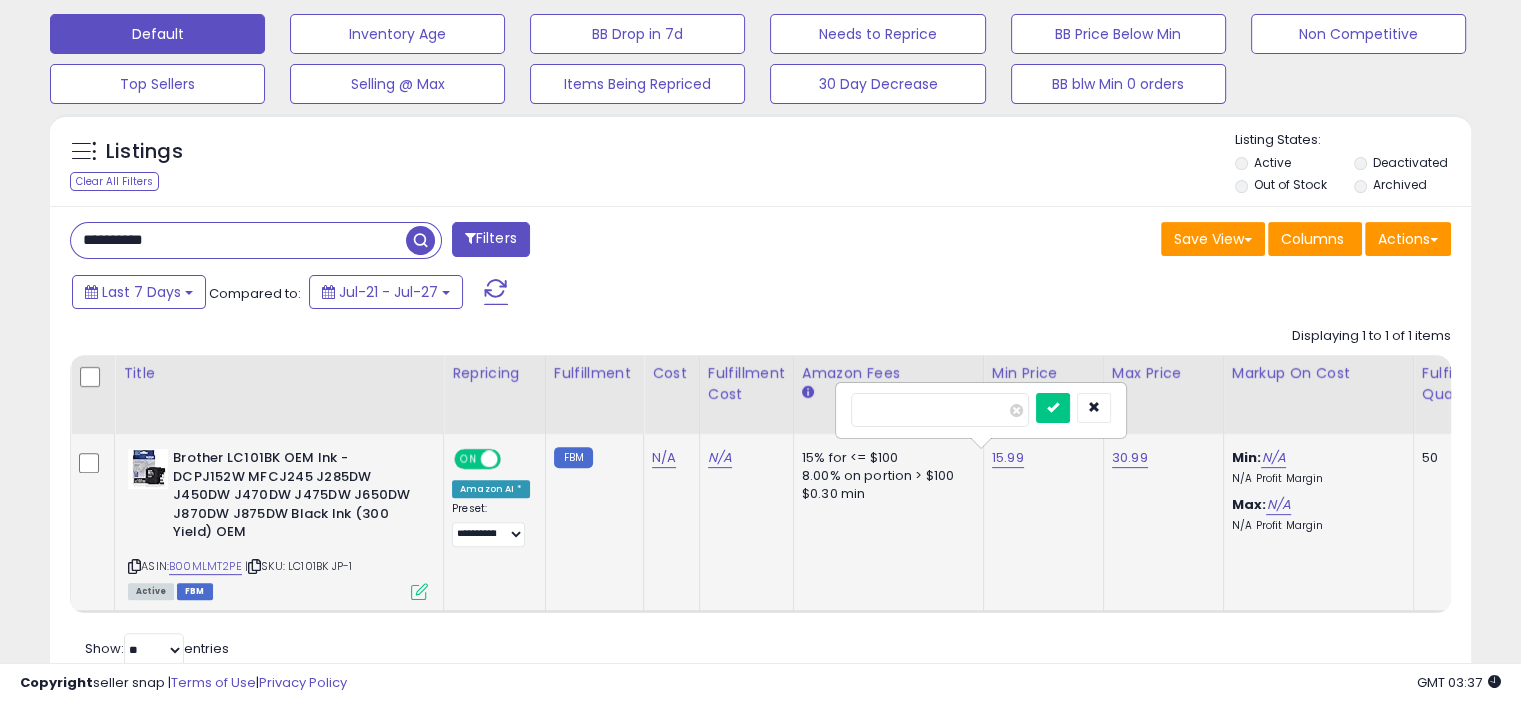 type on "*" 